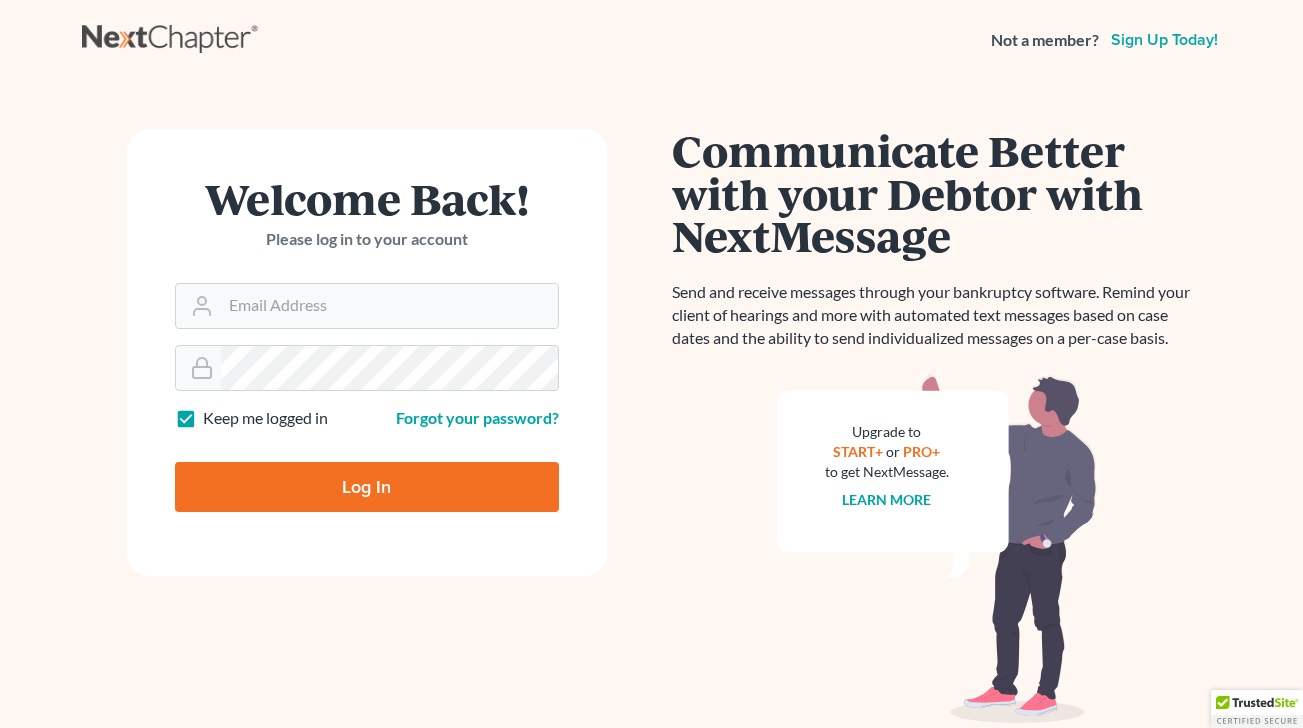 scroll, scrollTop: 0, scrollLeft: 0, axis: both 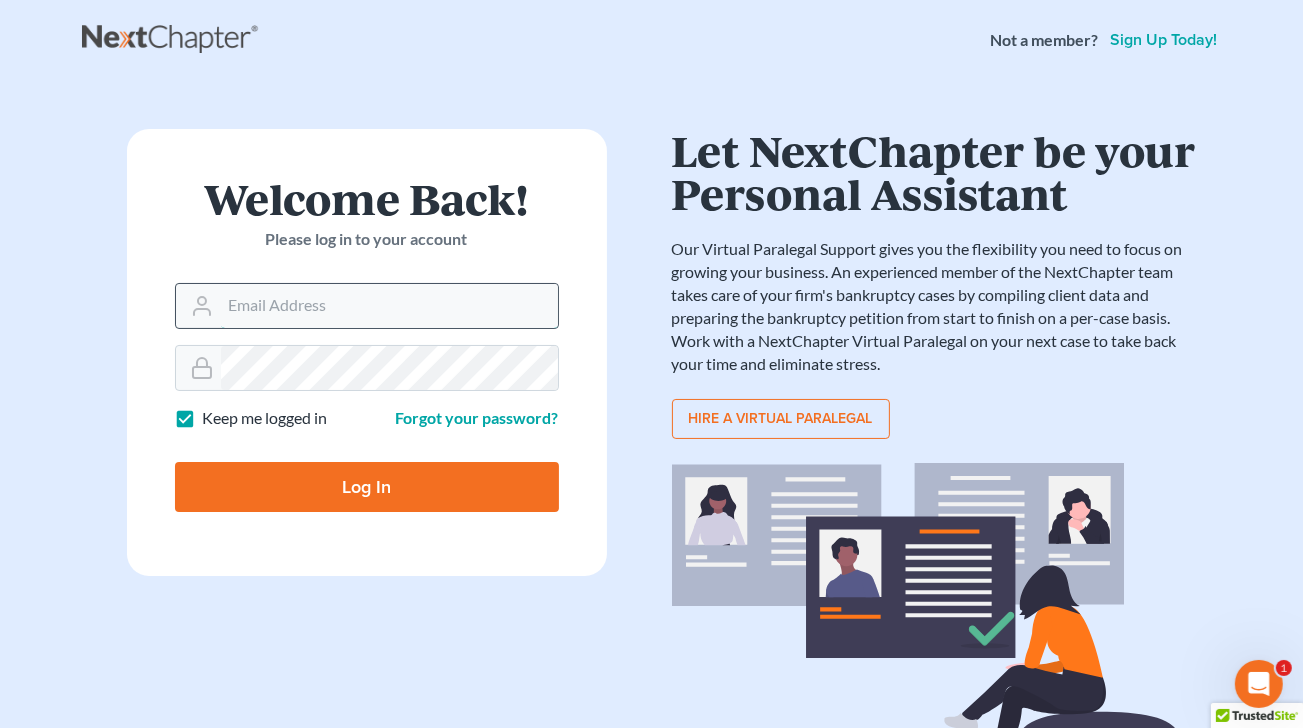 click on "Email Address" at bounding box center (389, 306) 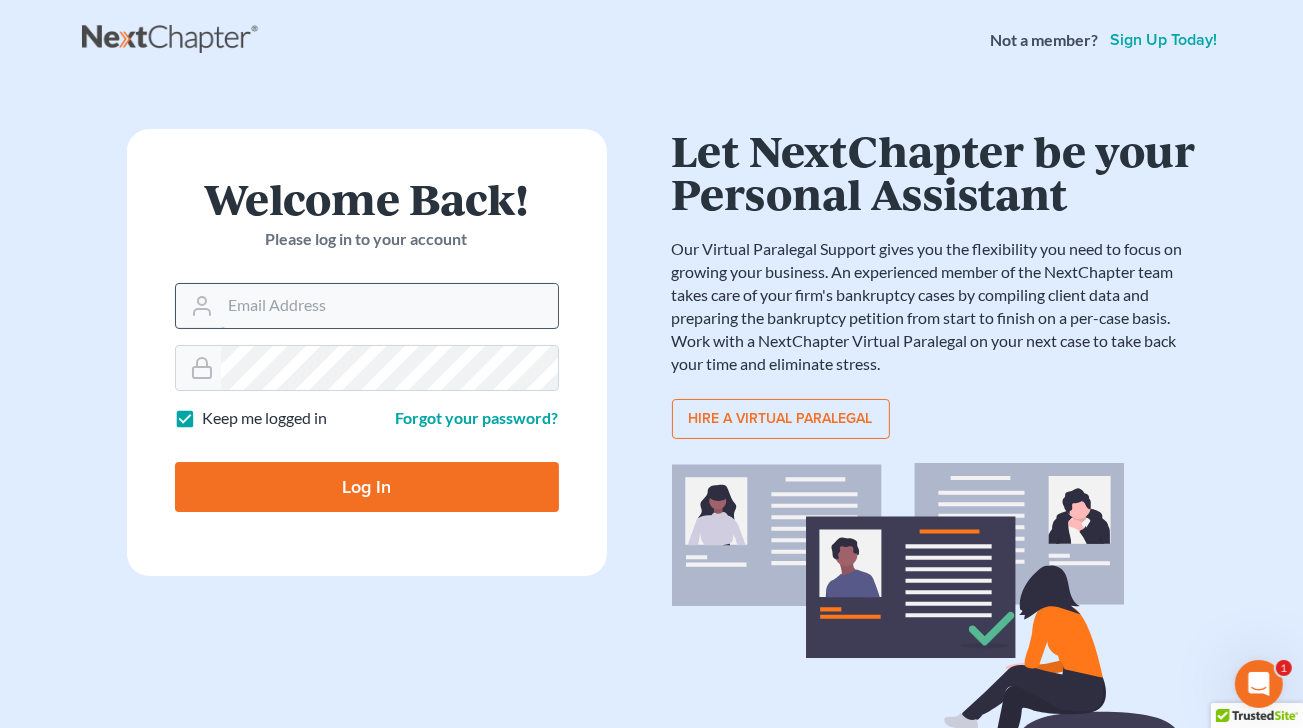 type on "[EMAIL]" 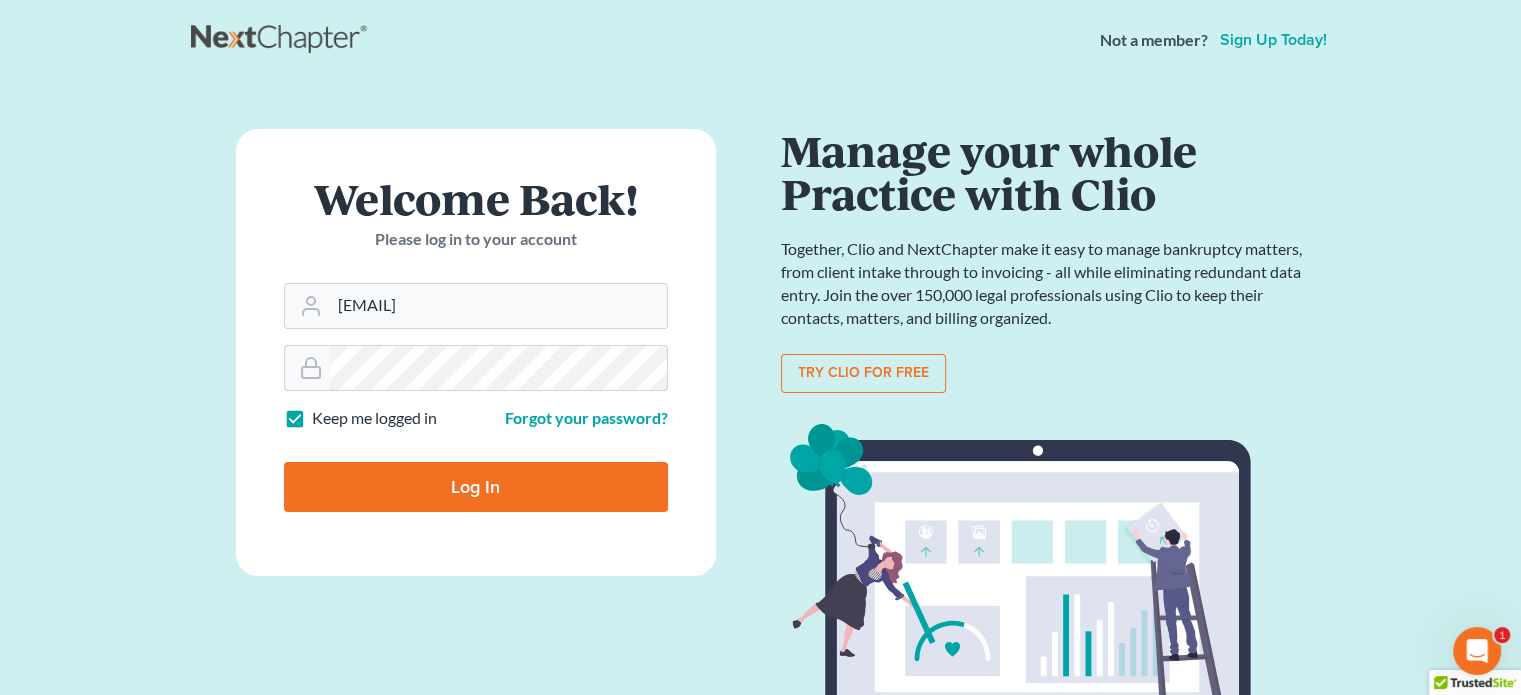 click on "Log In" at bounding box center (476, 487) 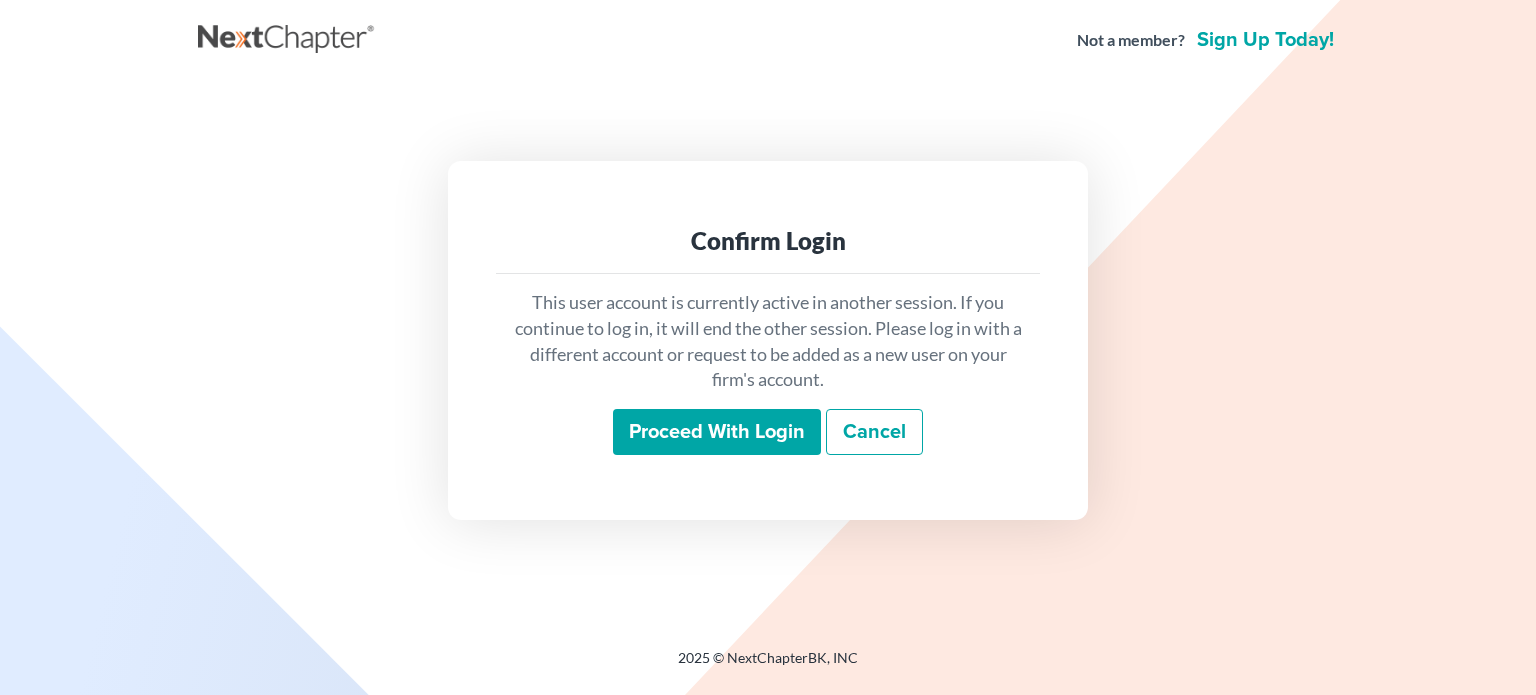 scroll, scrollTop: 0, scrollLeft: 0, axis: both 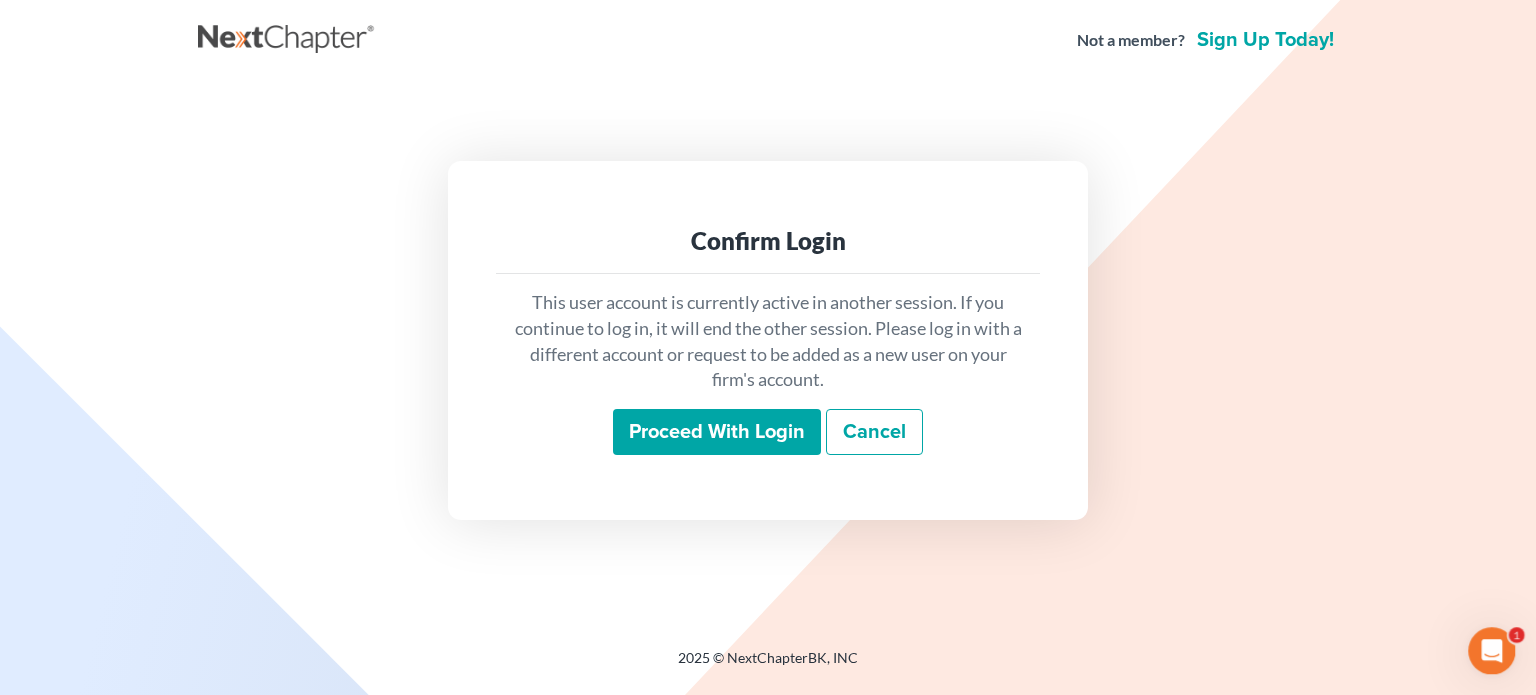 click on "Proceed with login" at bounding box center (717, 432) 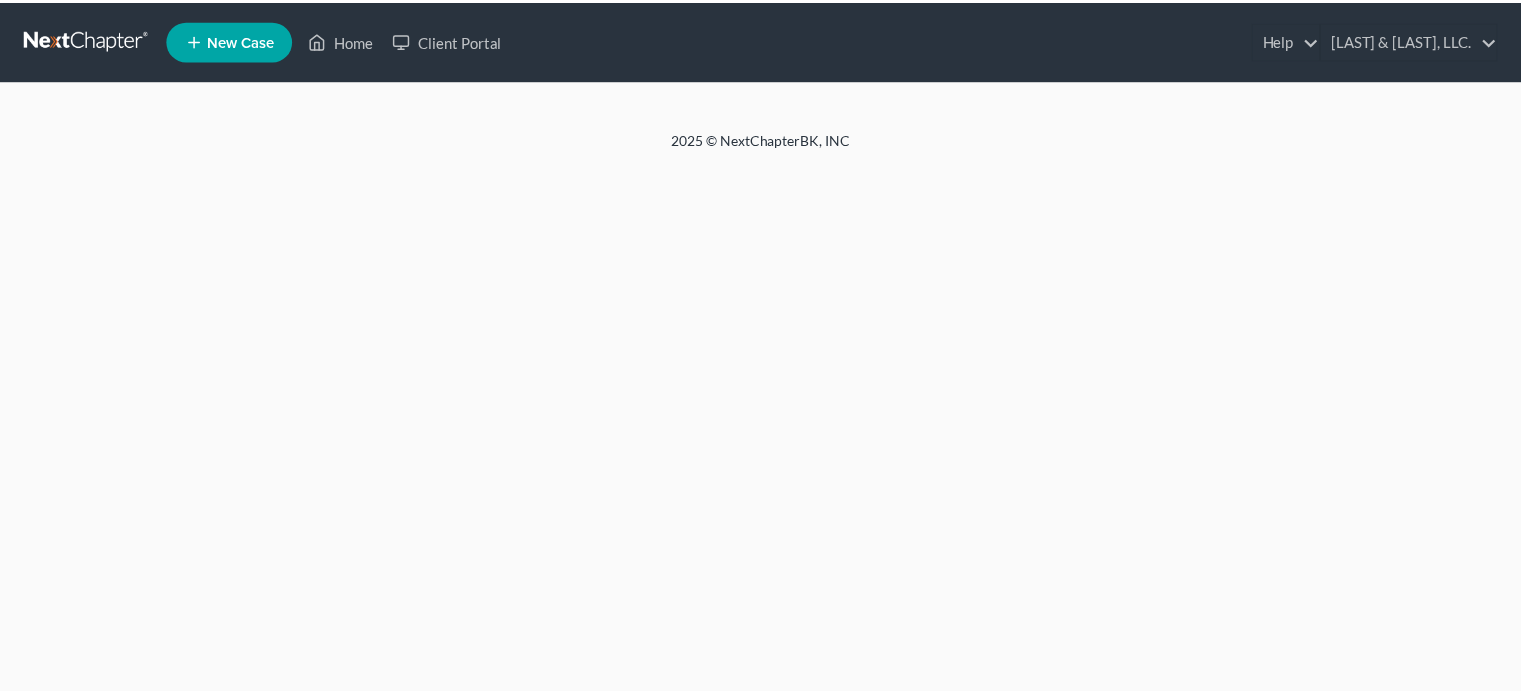 scroll, scrollTop: 0, scrollLeft: 0, axis: both 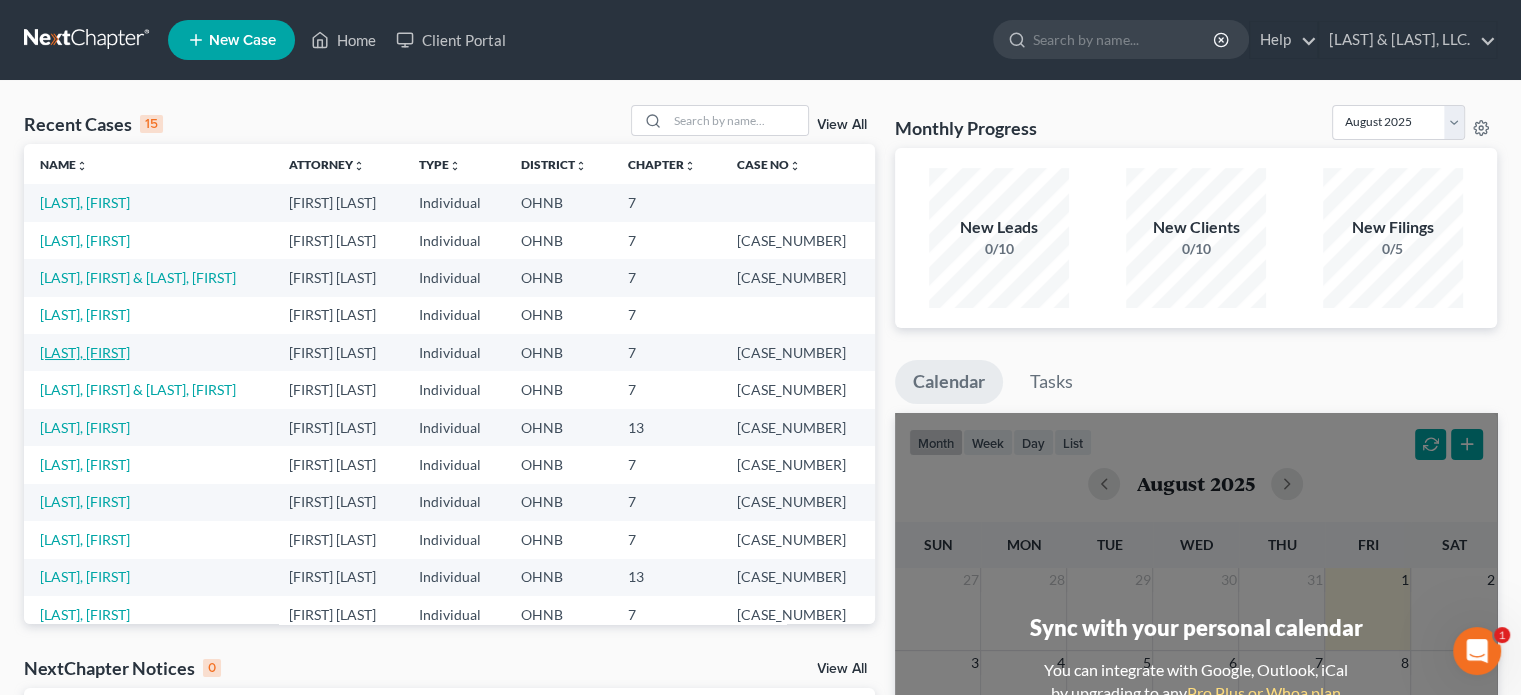 click on "[LAST], [FIRST]" at bounding box center (85, 352) 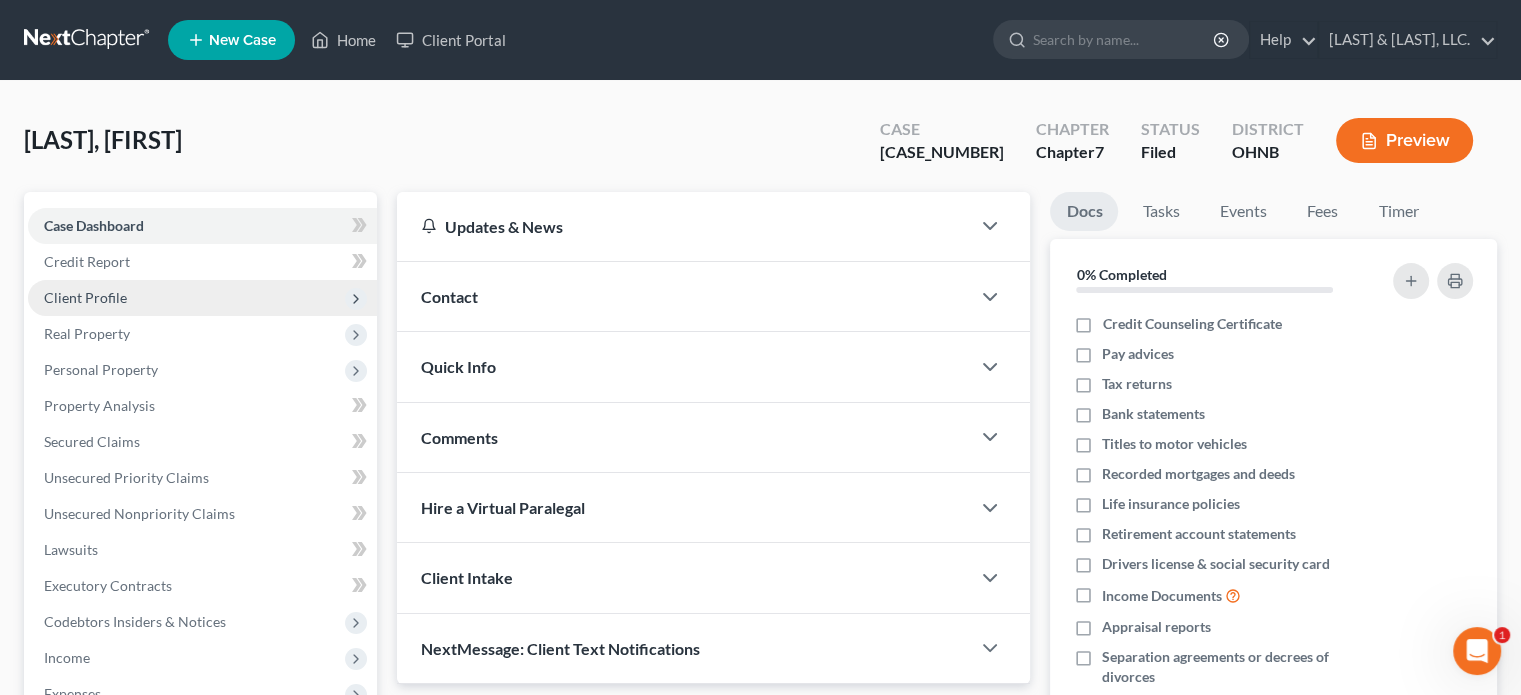 click on "Client Profile" at bounding box center [85, 297] 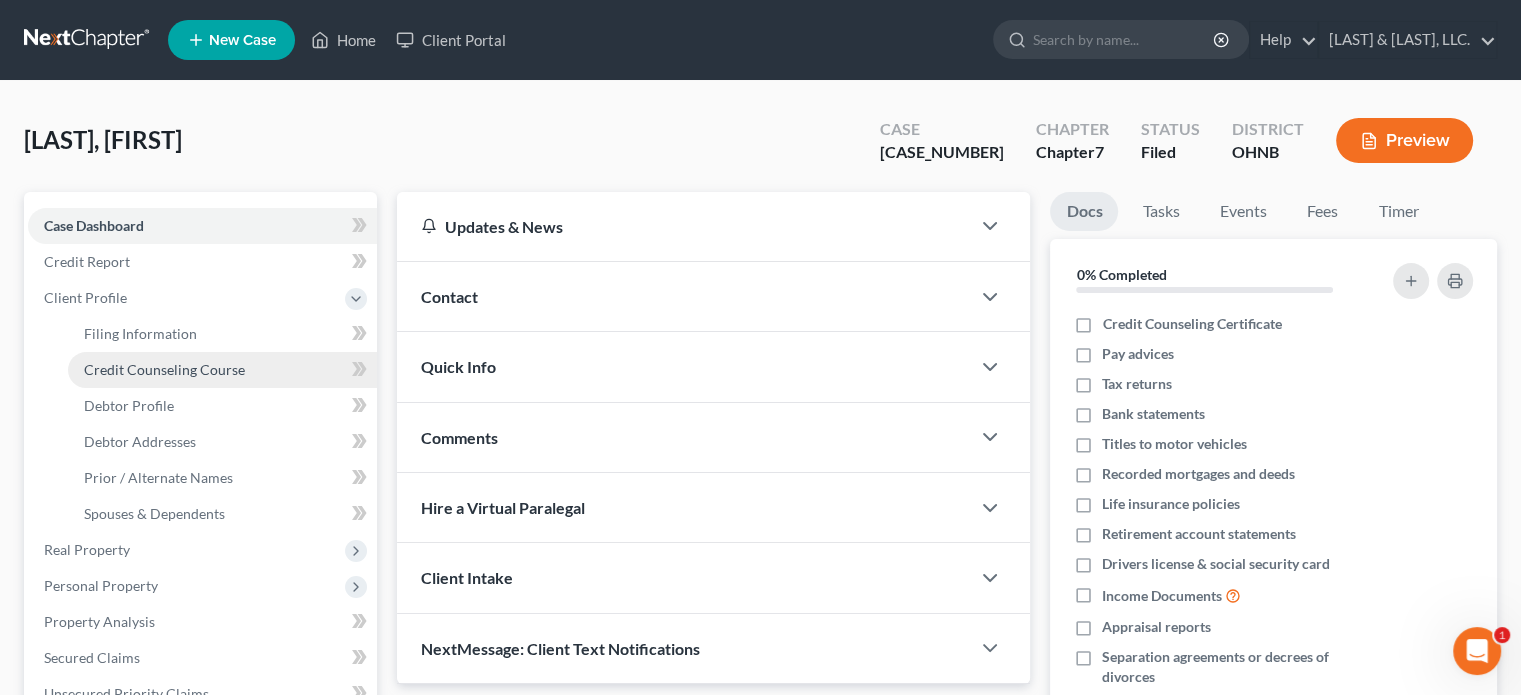 click on "Credit Counseling Course" at bounding box center (164, 369) 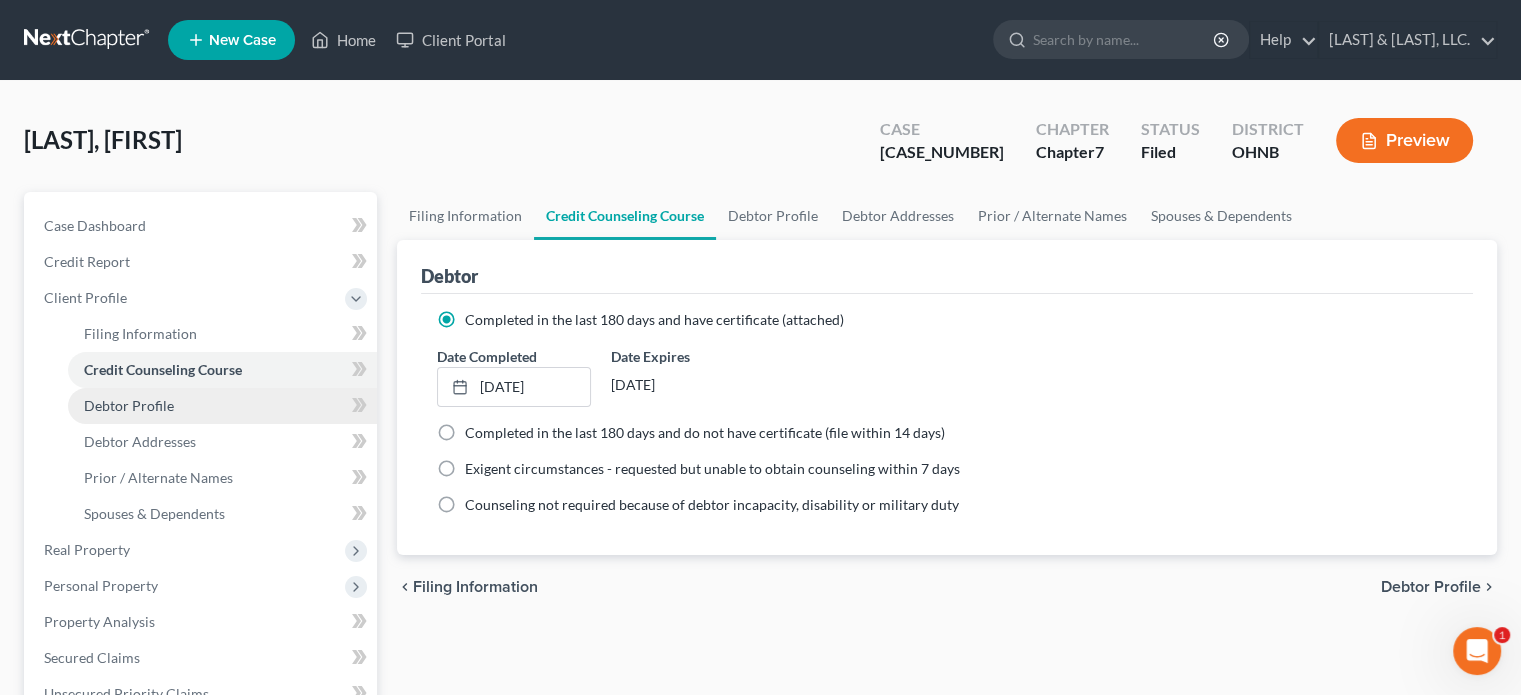 click on "Debtor Profile" at bounding box center (222, 406) 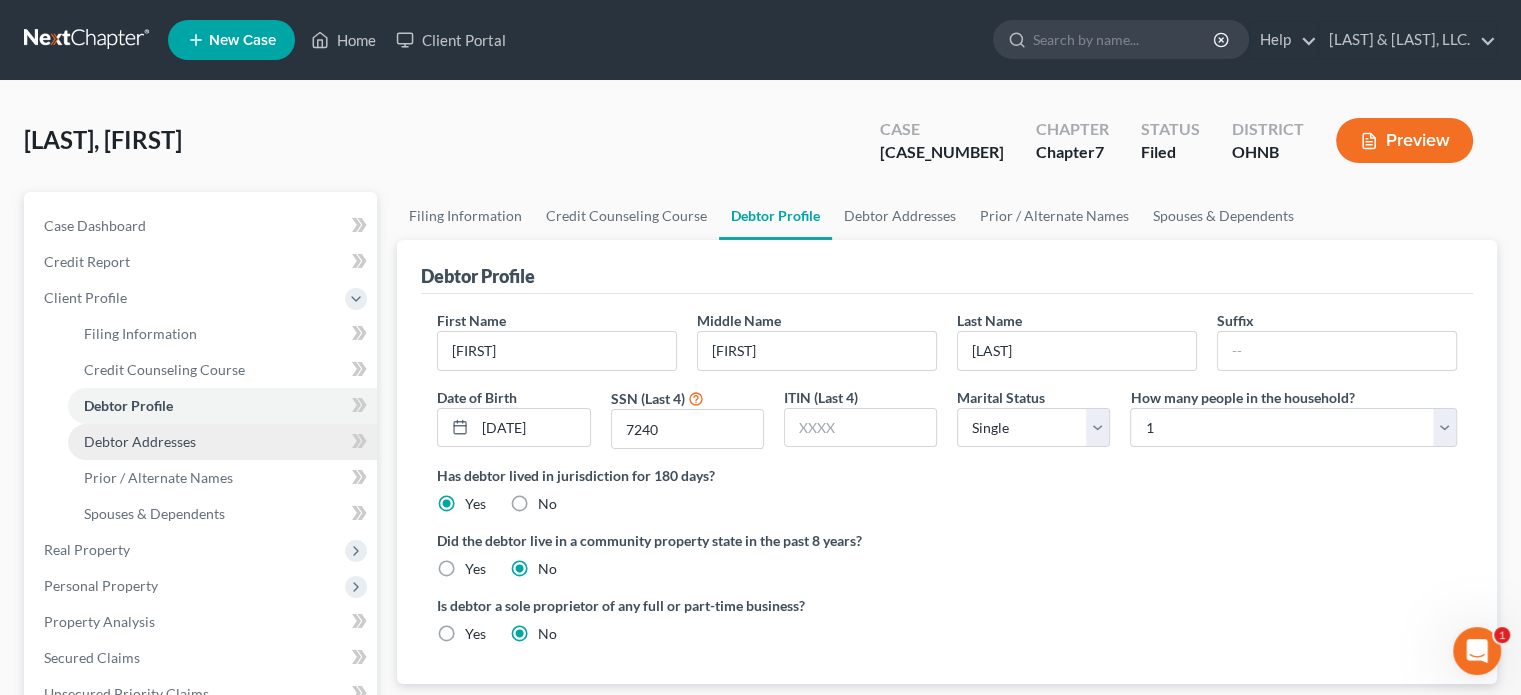 click on "Debtor Addresses" at bounding box center [140, 441] 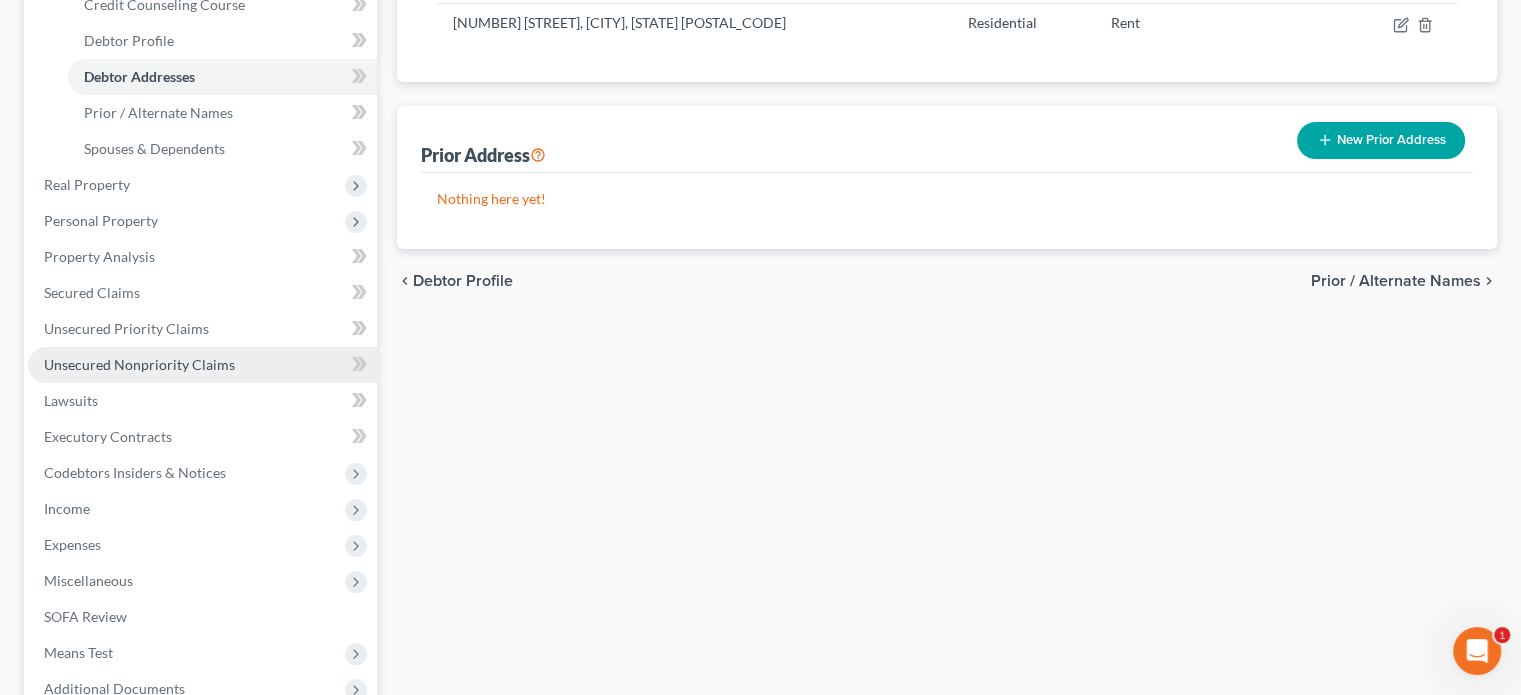 scroll, scrollTop: 400, scrollLeft: 0, axis: vertical 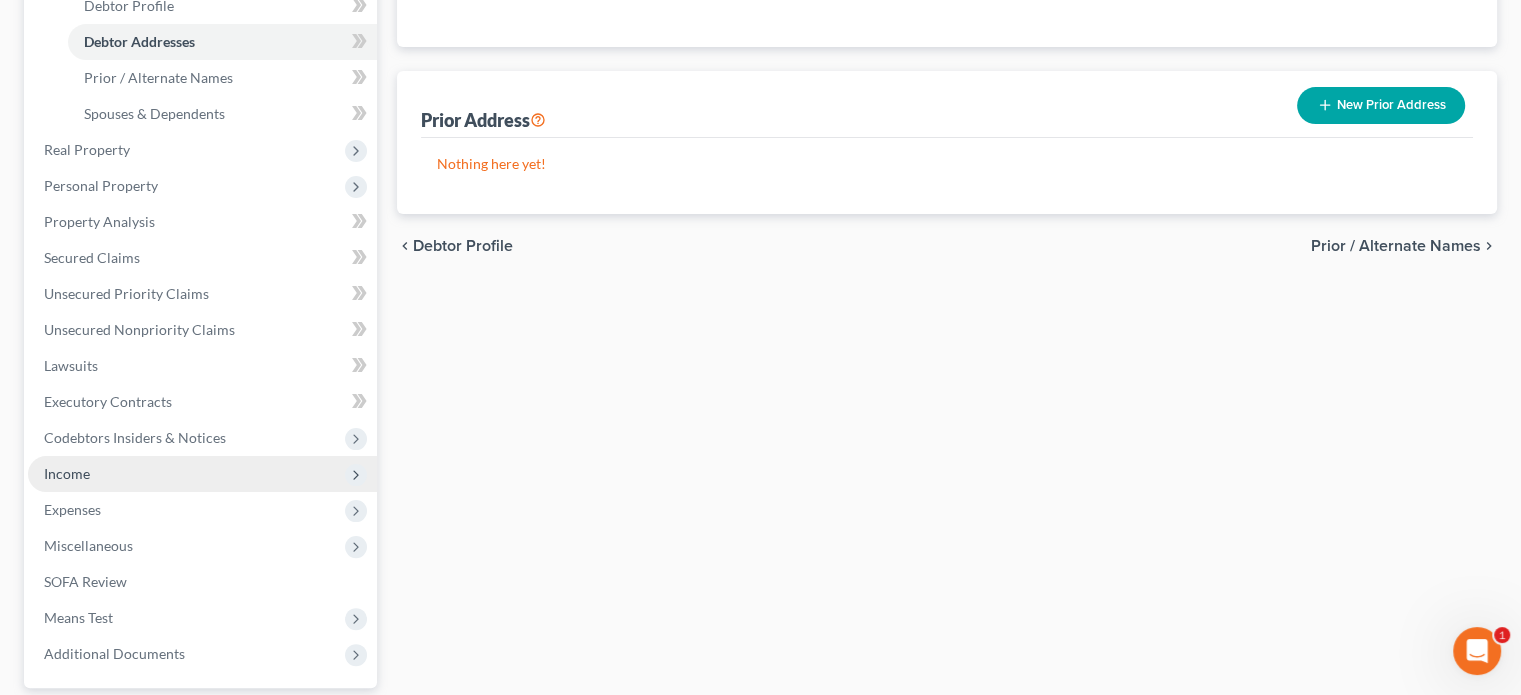 click on "Income" at bounding box center (67, 473) 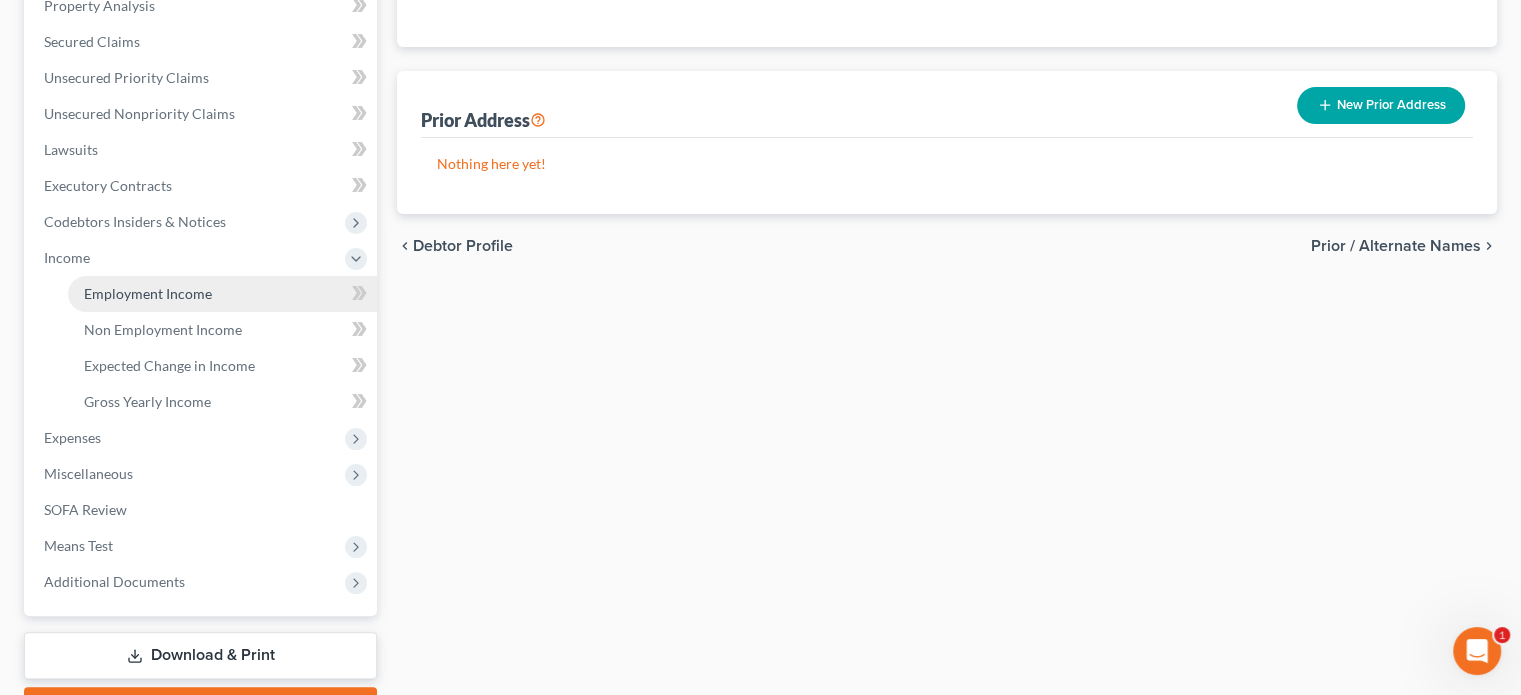 click on "Employment Income" at bounding box center [148, 293] 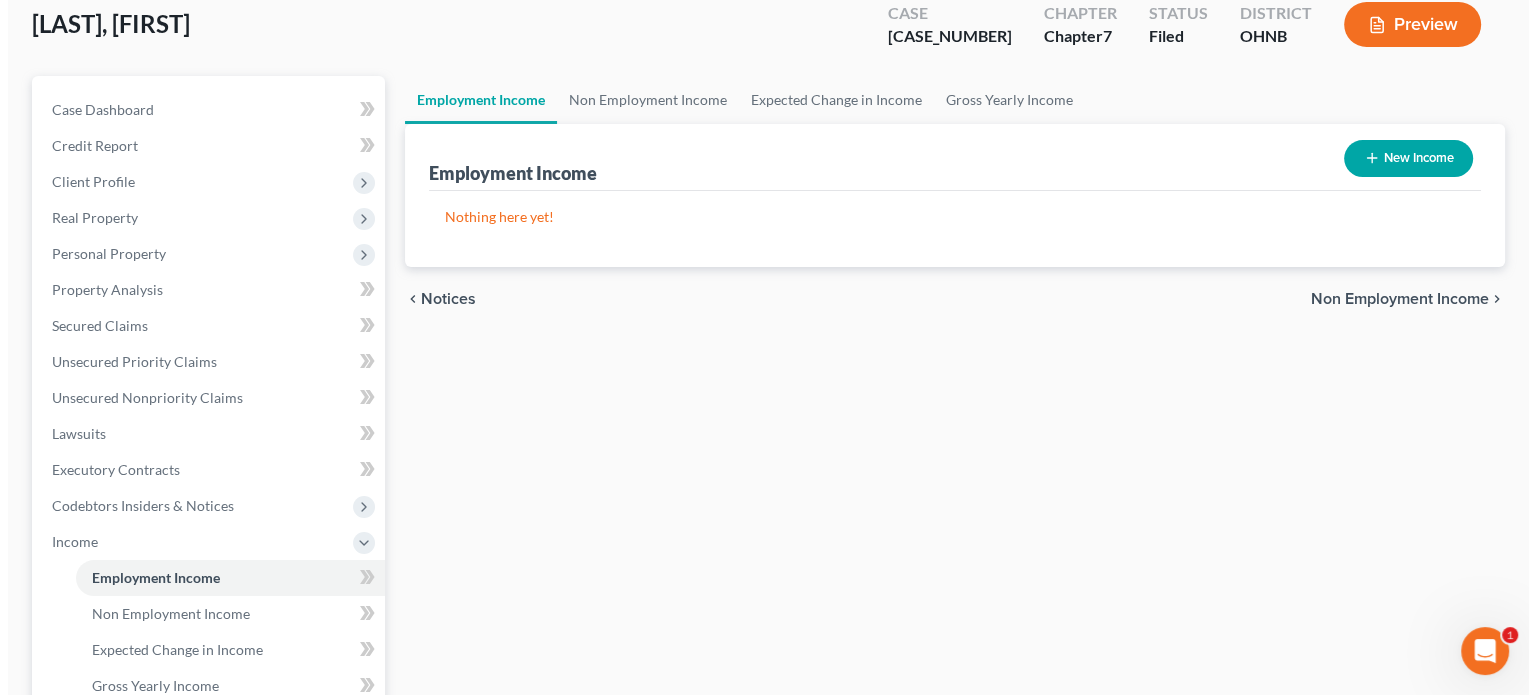 scroll, scrollTop: 0, scrollLeft: 0, axis: both 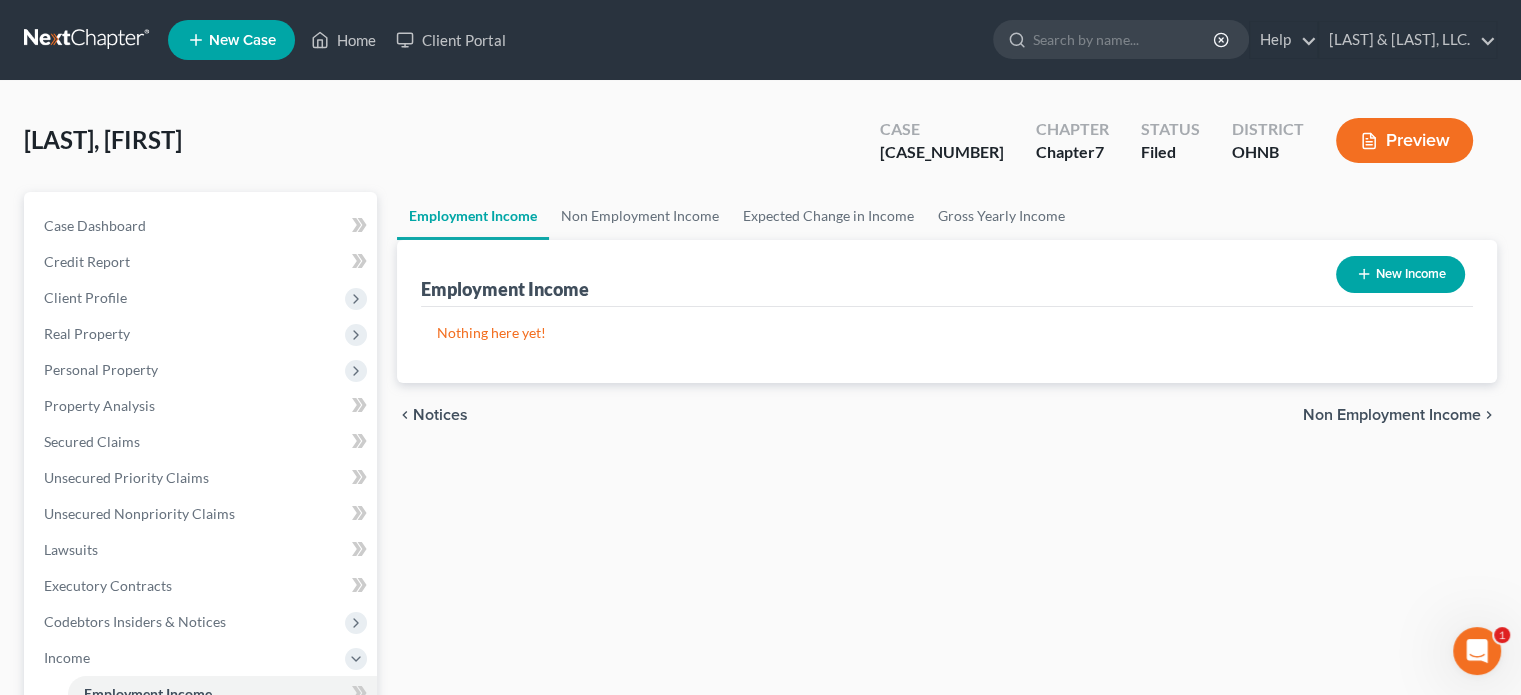 click on "New Income" at bounding box center [1400, 274] 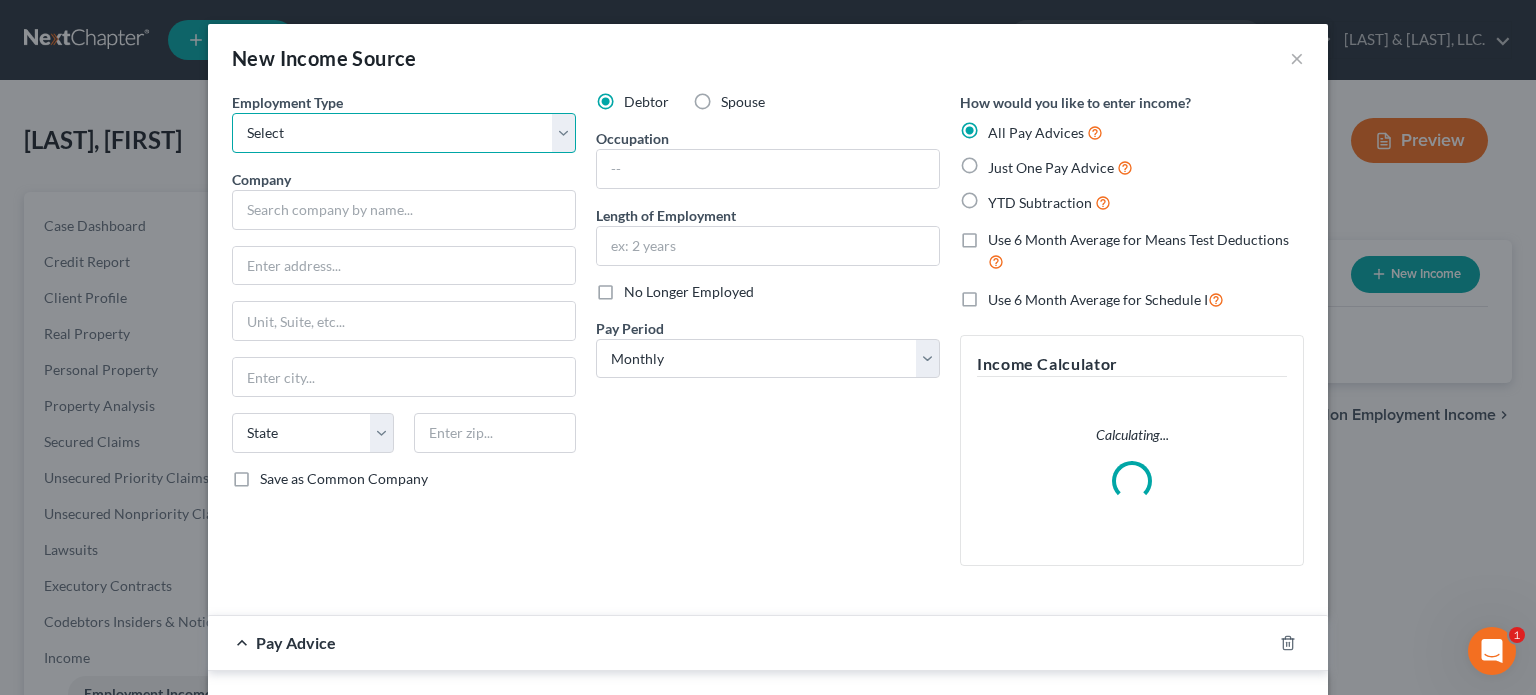 click on "Select Full or Part Time Employment Self Employment" at bounding box center [404, 133] 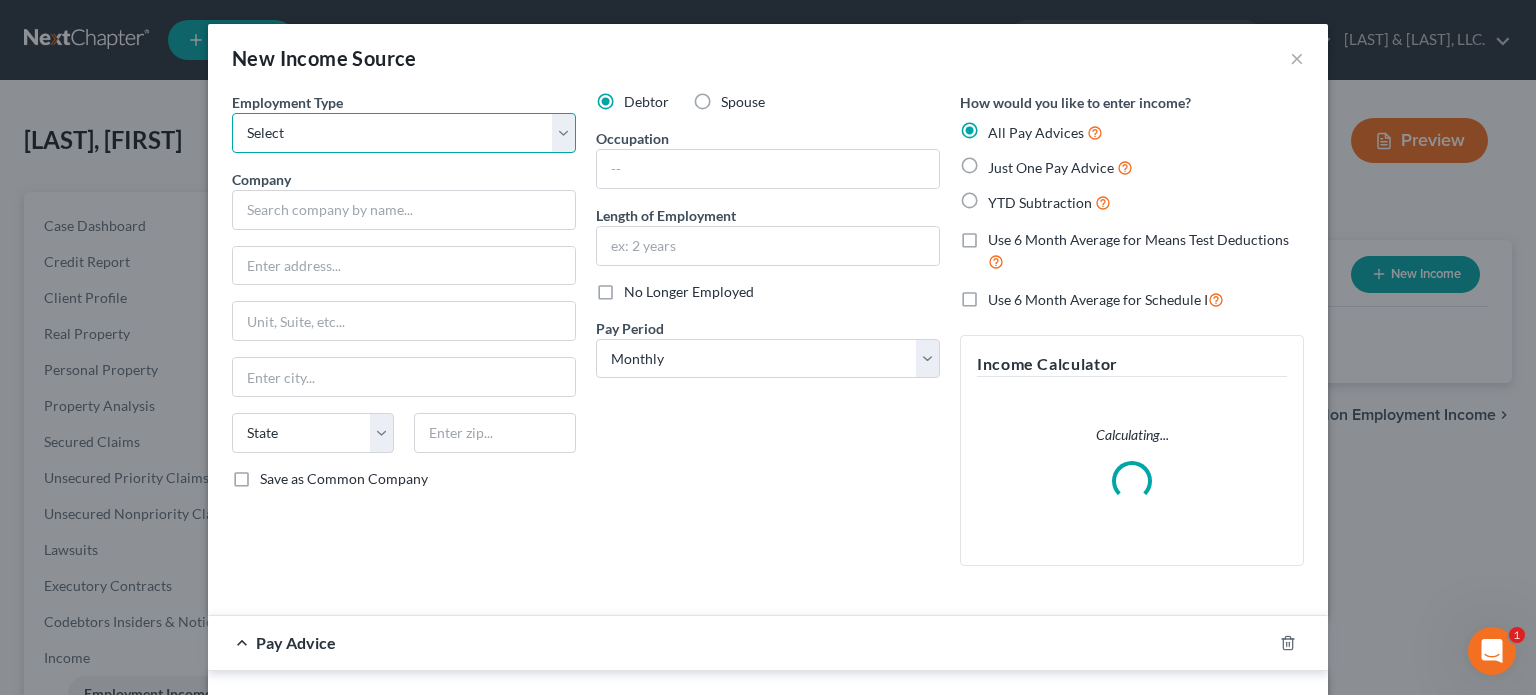 select on "0" 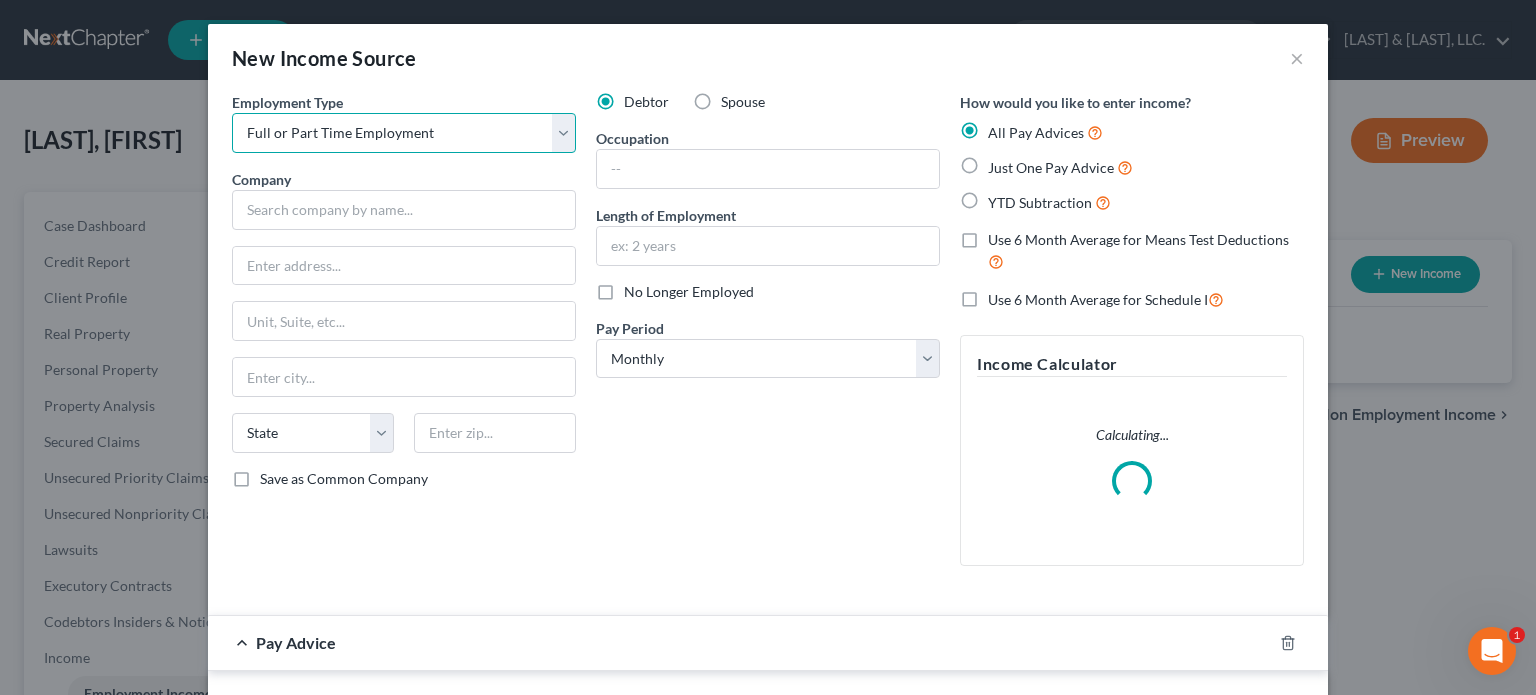 click on "Select Full or Part Time Employment Self Employment" at bounding box center (404, 133) 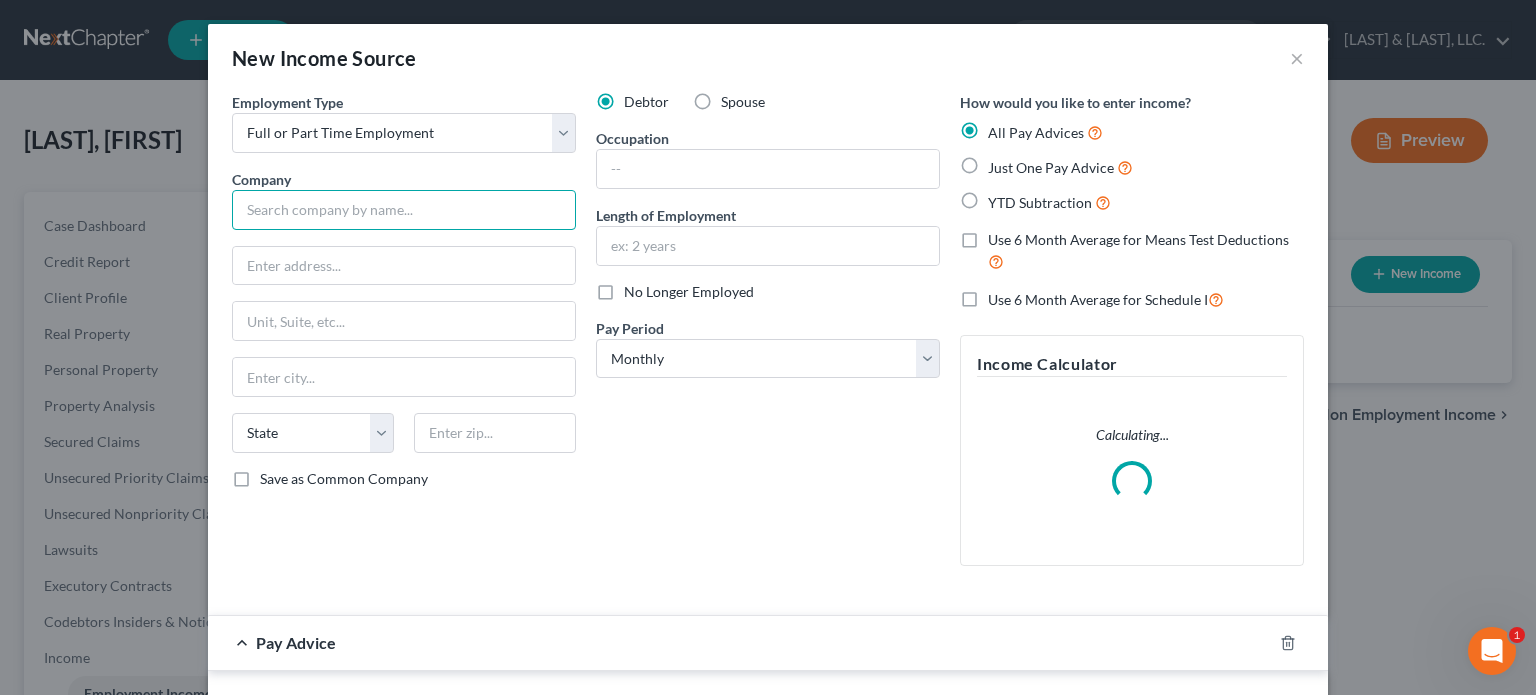click at bounding box center [404, 210] 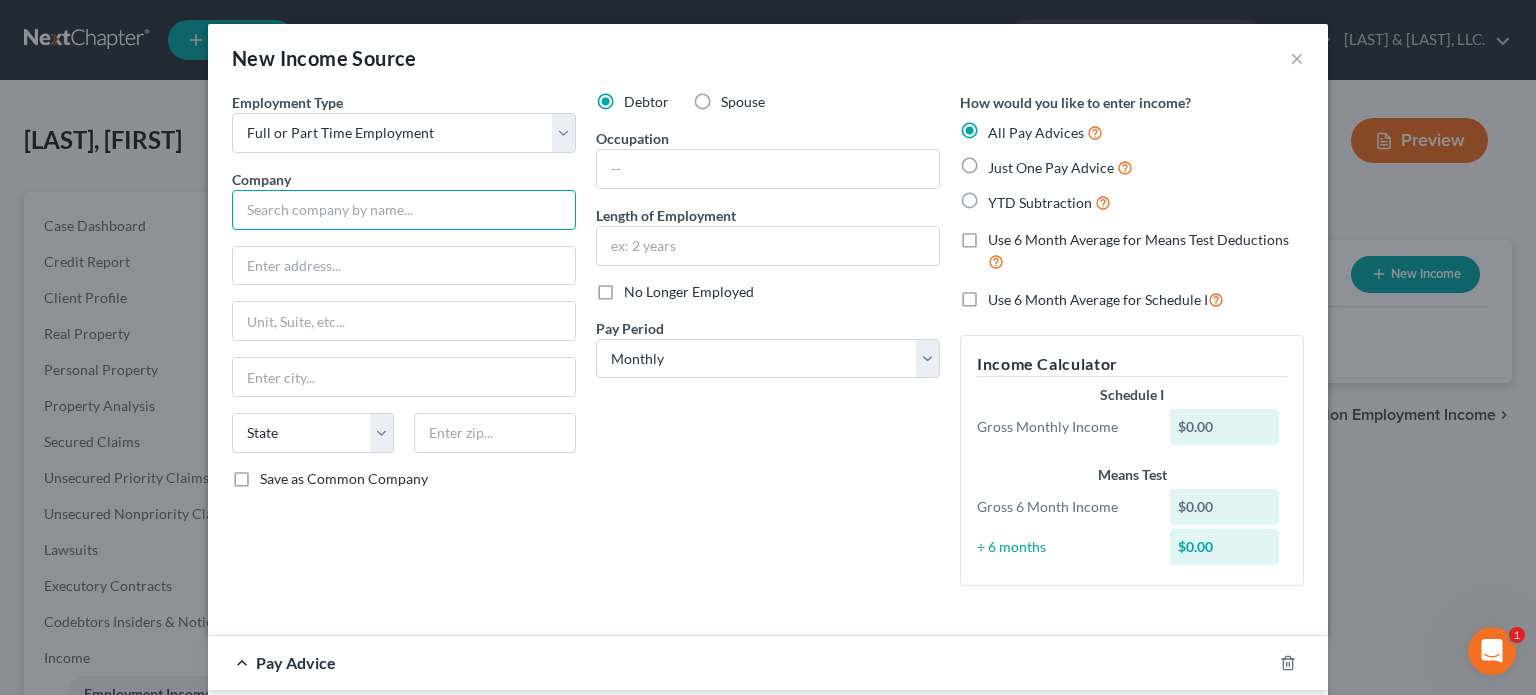 click at bounding box center (404, 210) 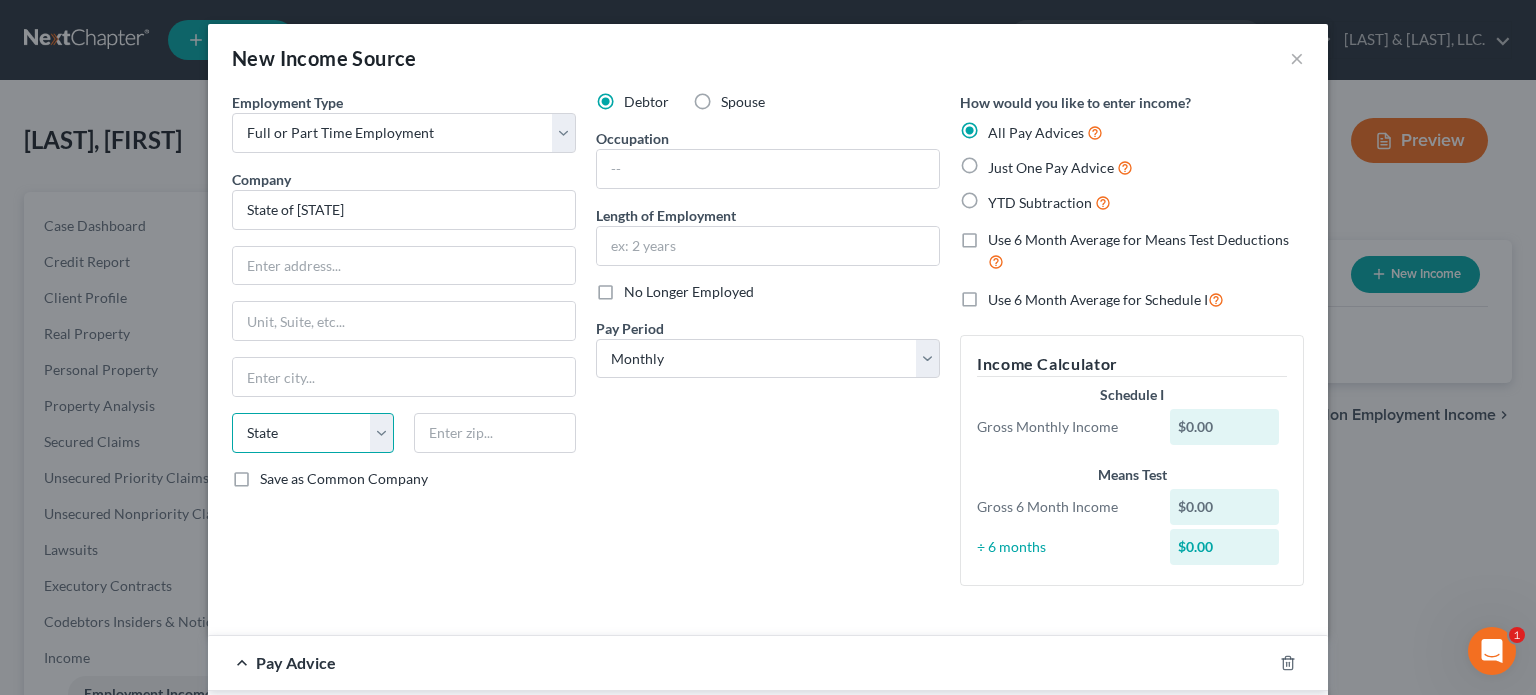 click on "State AL AK AR AZ CA CO CT DE DC FL GA GU HI ID IL IN IA KS KY LA ME MD MA MI MN MS MO MT NC ND NE NV NH NJ NM NY OH OK OR PA PR RI SC SD TN TX UT VI VA VT WA WV WI WY" at bounding box center [313, 433] 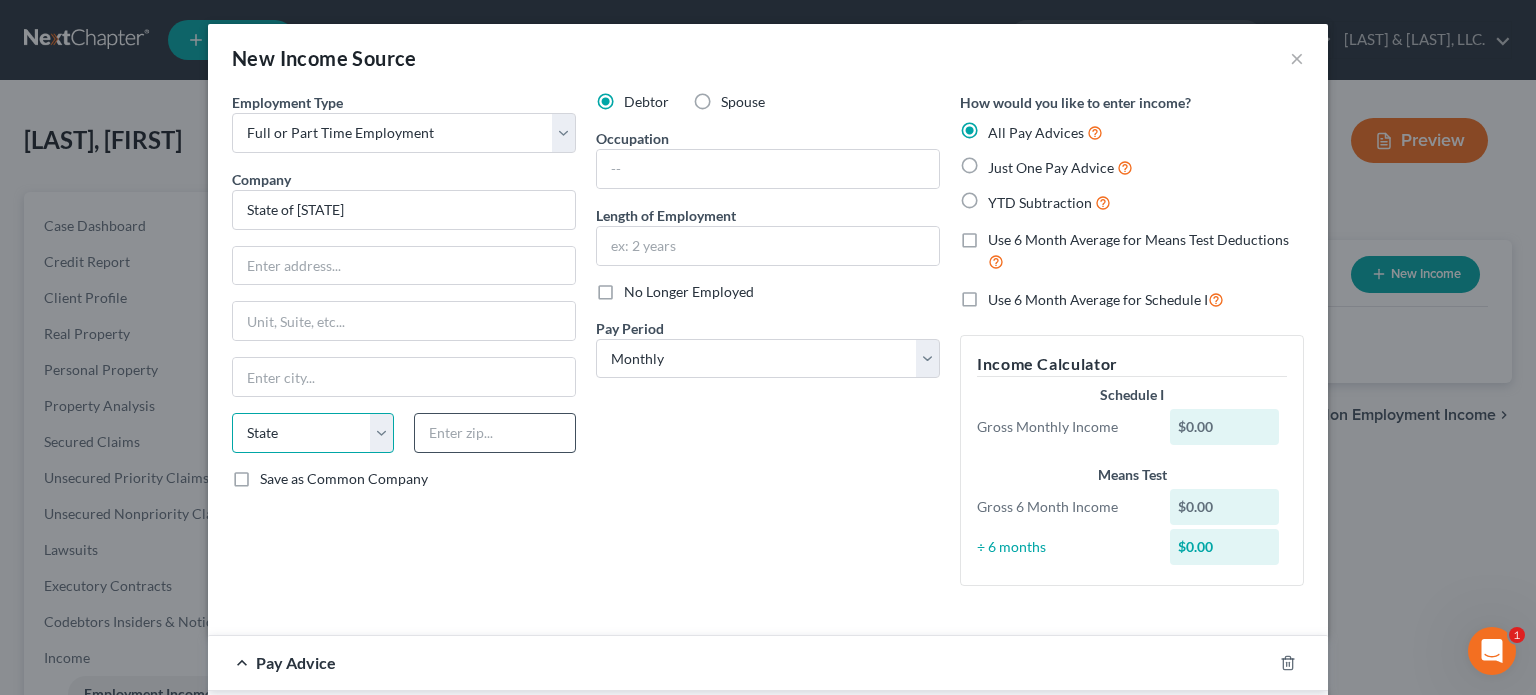 select on "36" 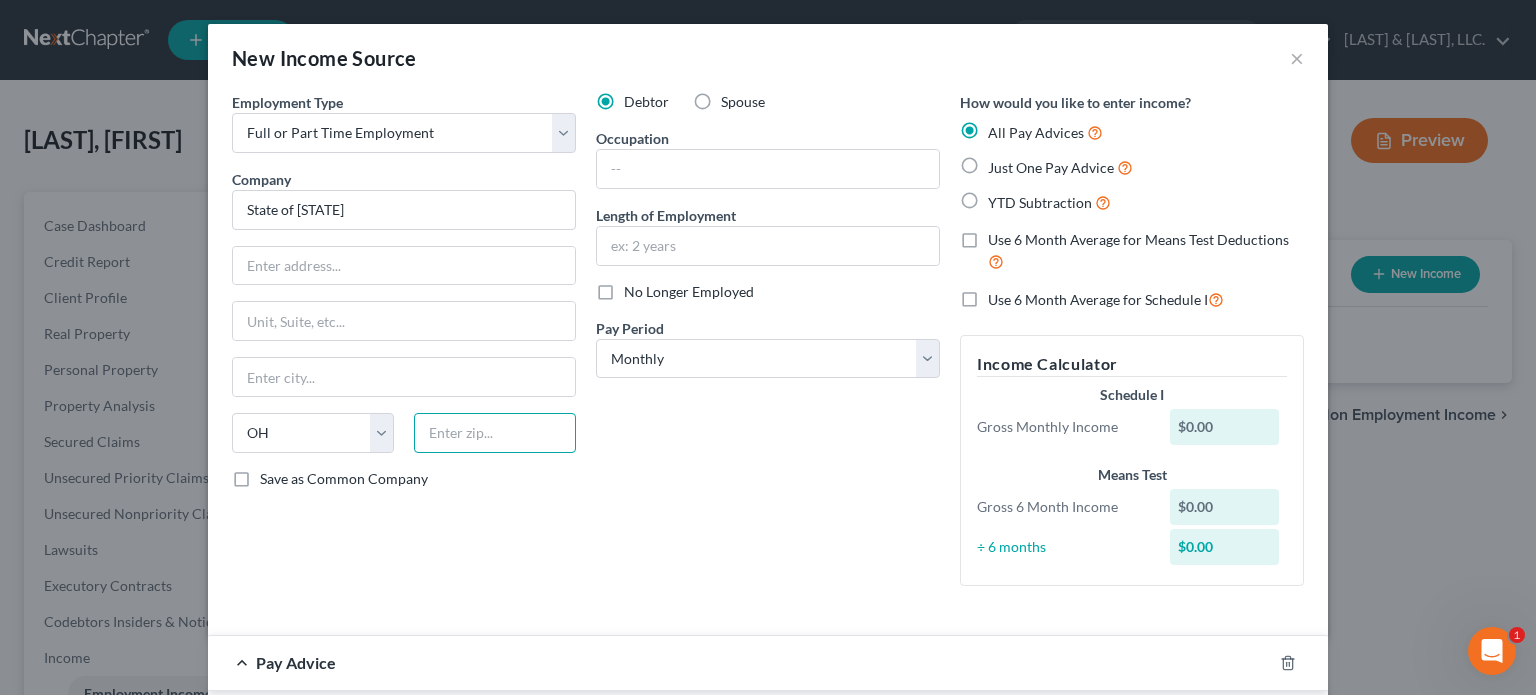 click at bounding box center [495, 433] 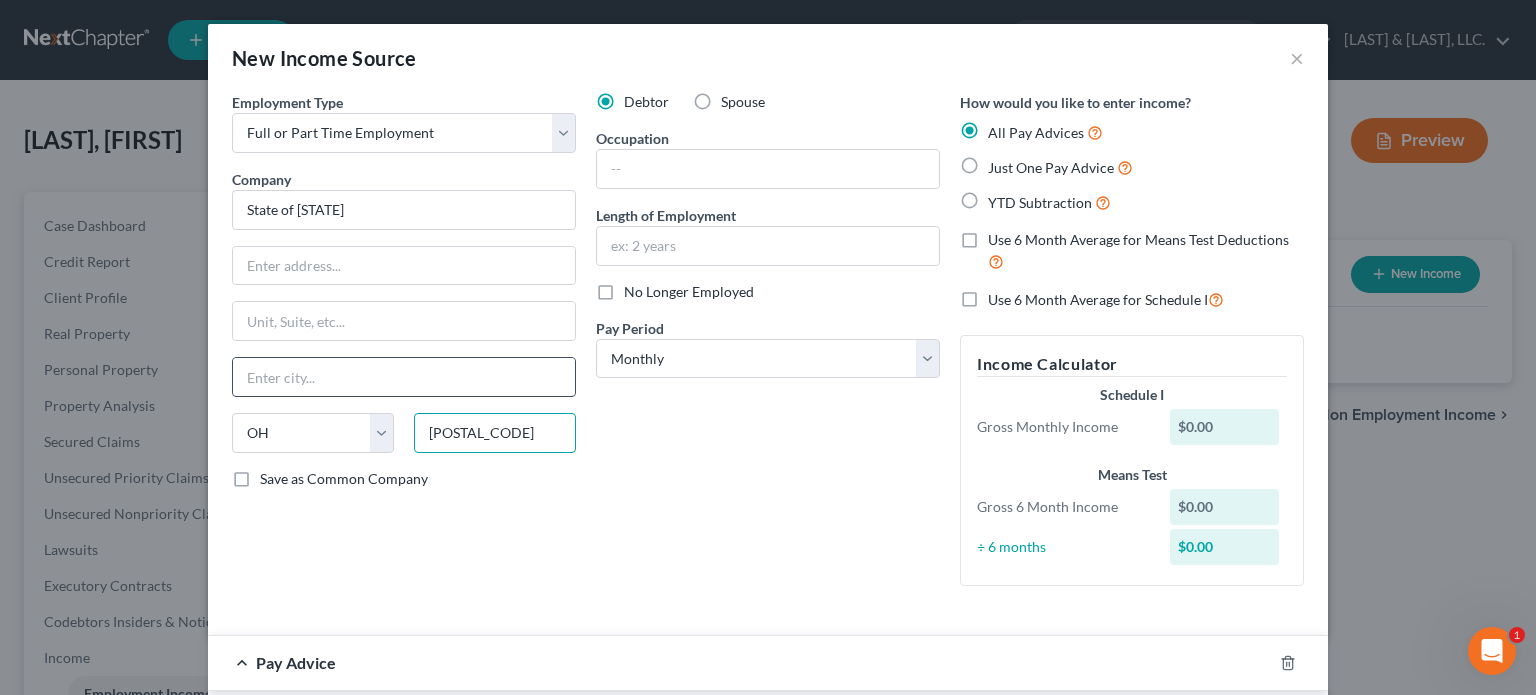 type on "[POSTAL_CODE]" 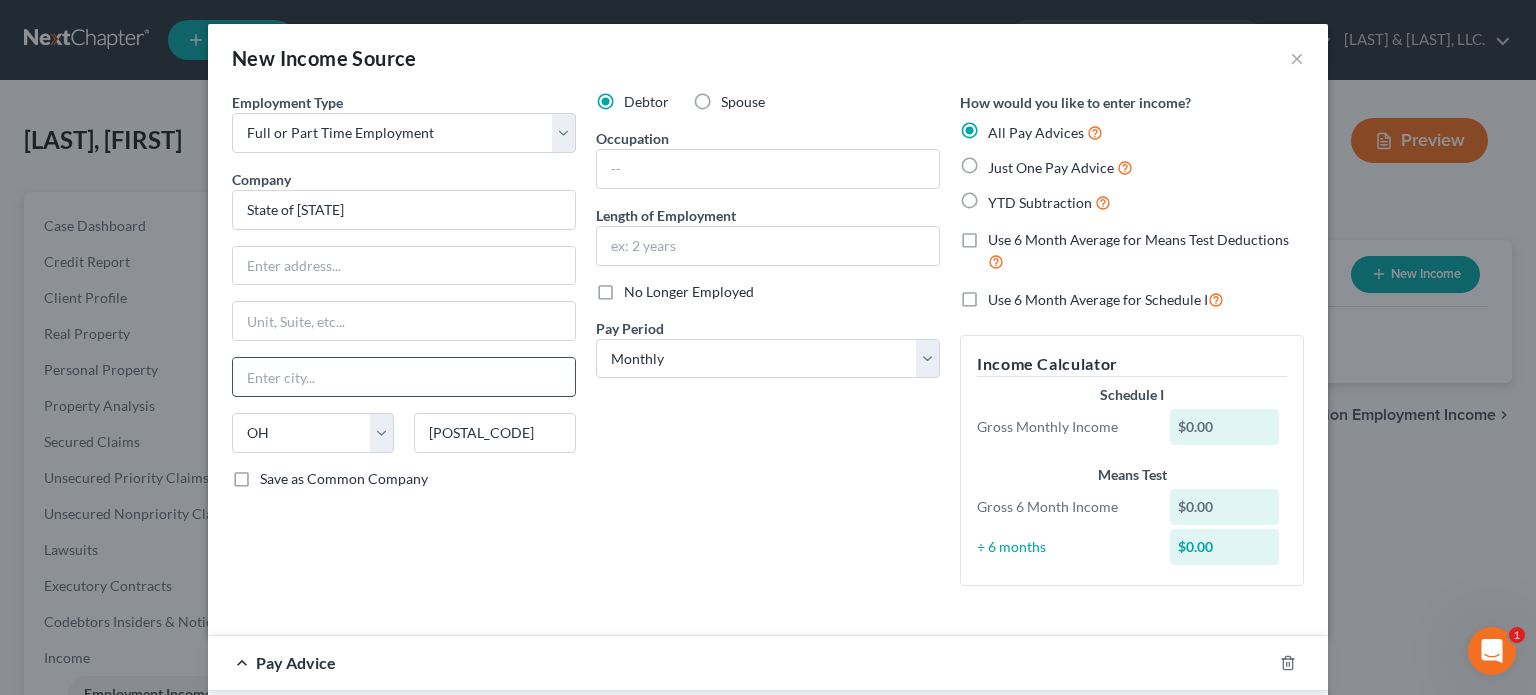 type on "Columbus" 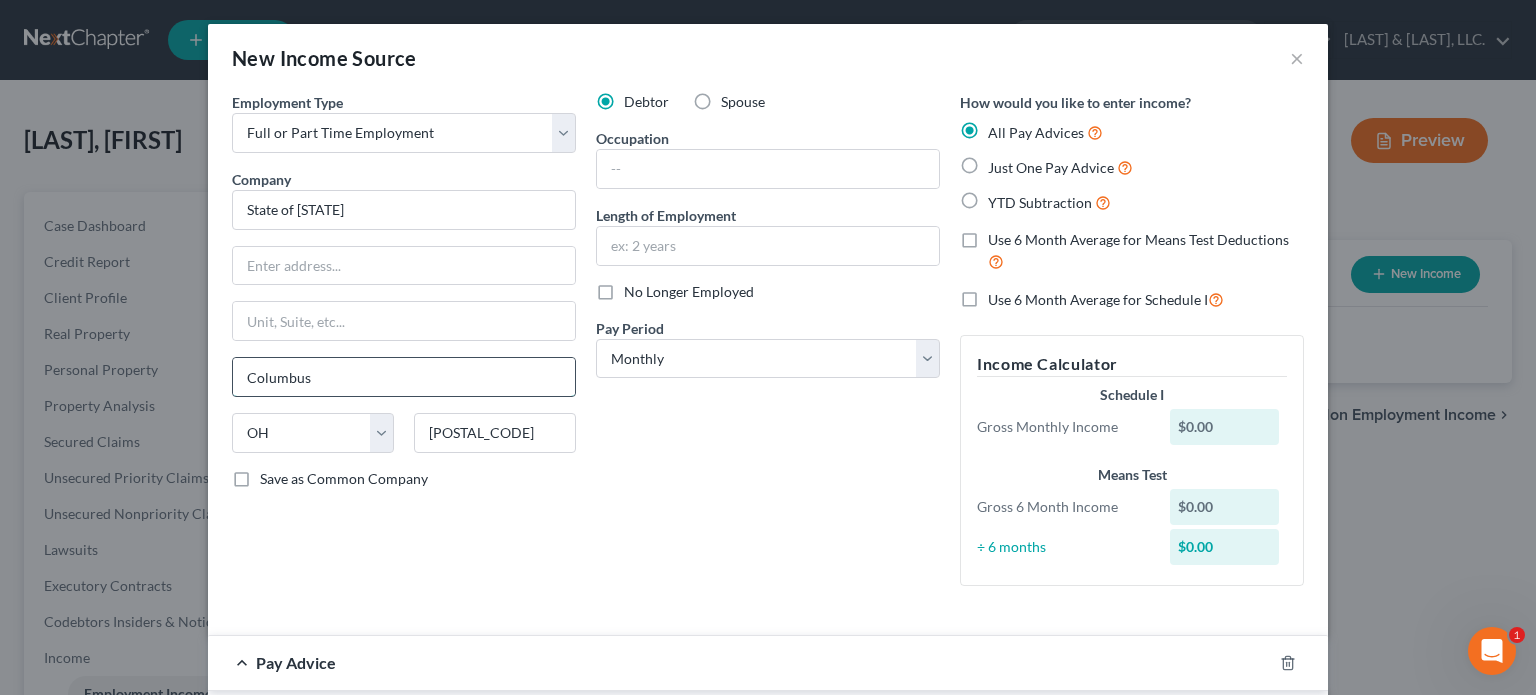 click on "Columbus" at bounding box center [404, 377] 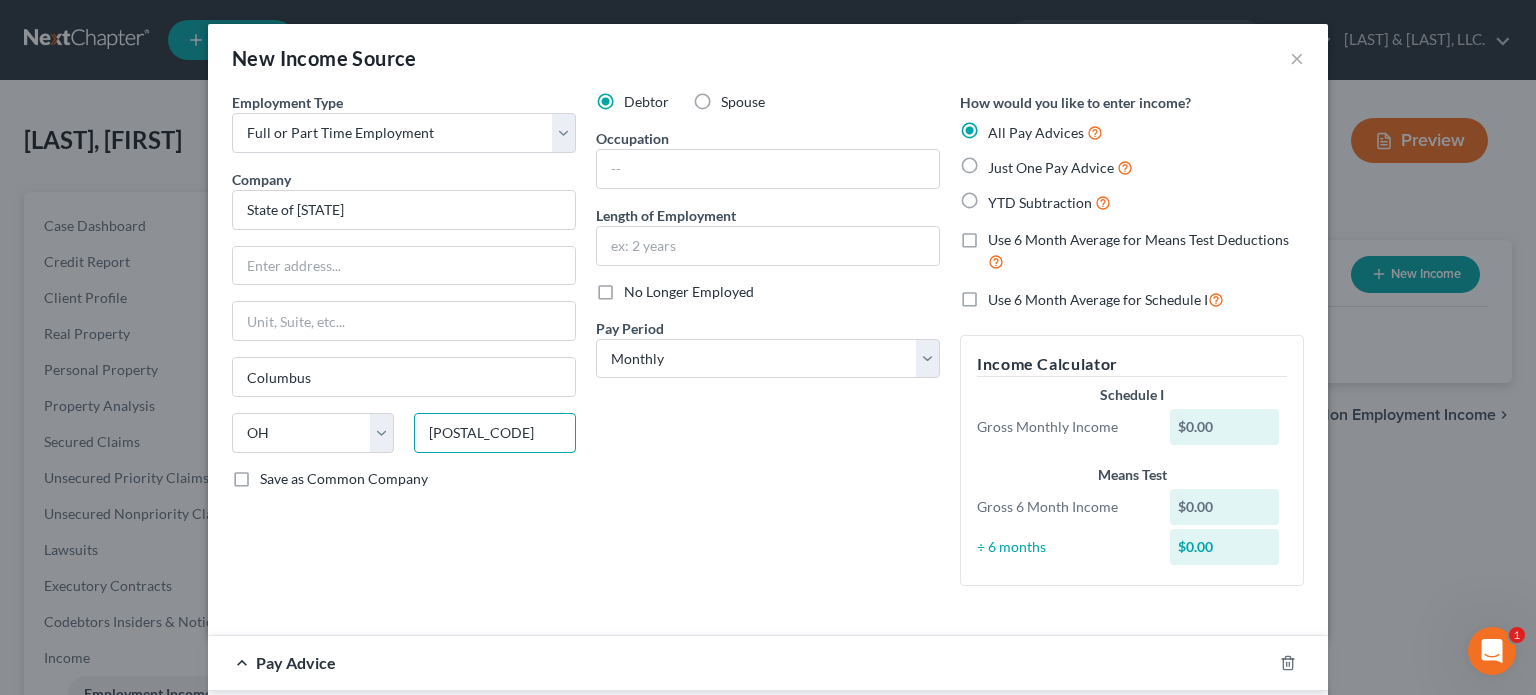 click on "[POSTAL_CODE]" at bounding box center (495, 433) 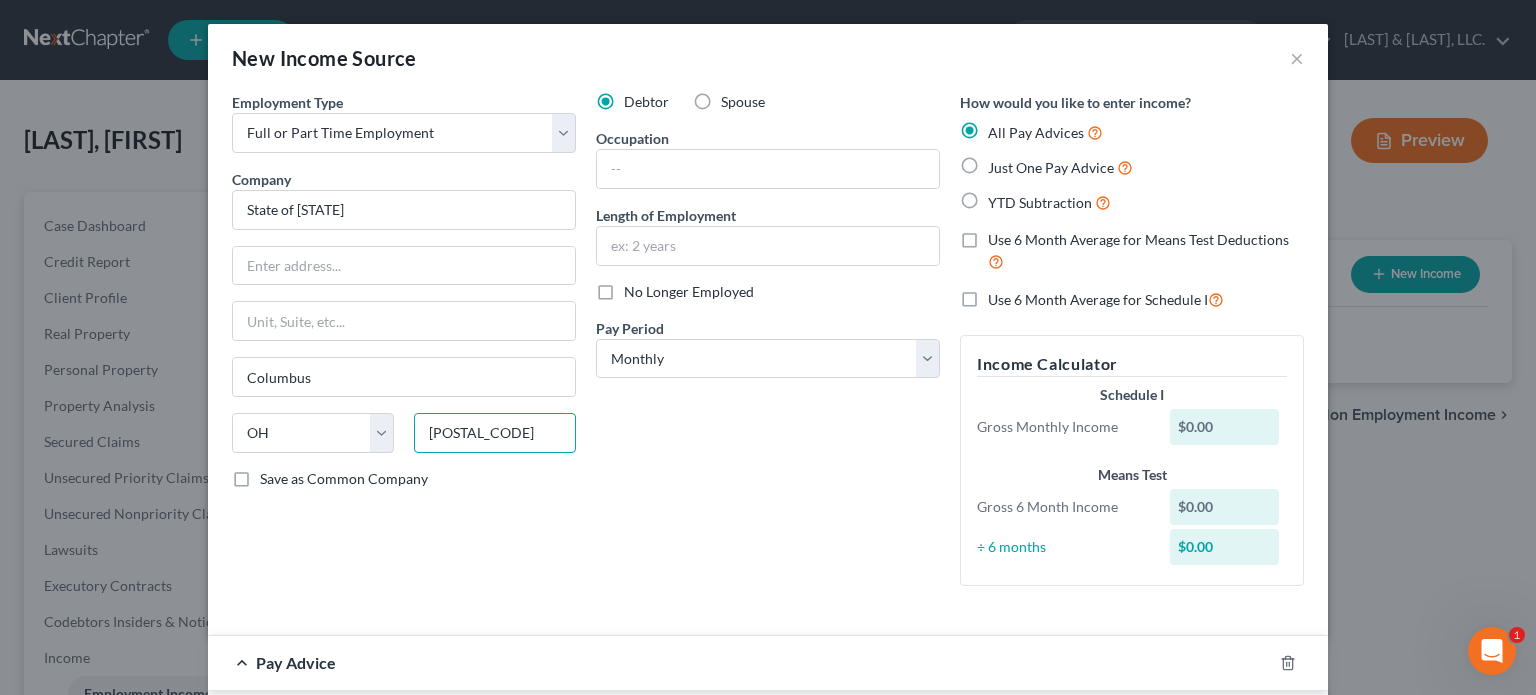 type on "[POSTAL_CODE]" 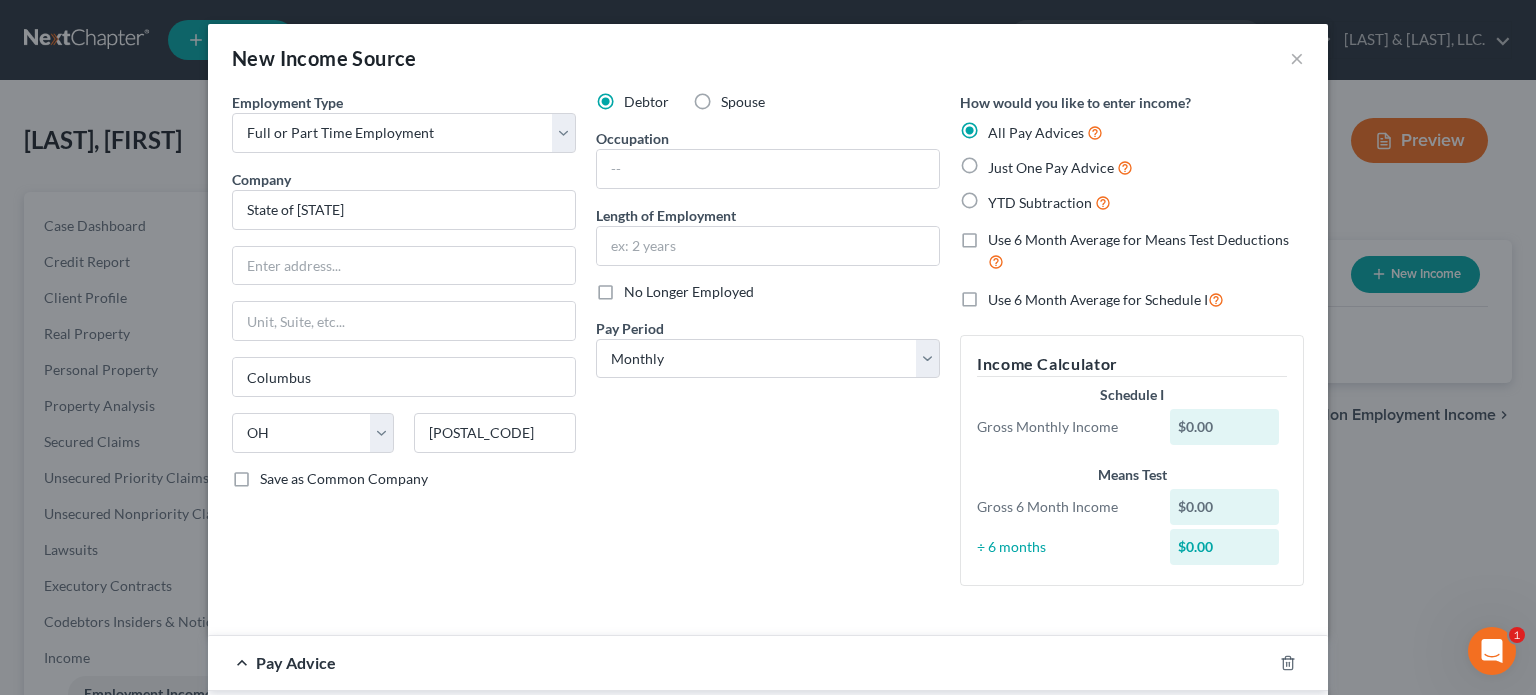 click on "Debtor Spouse Occupation Length of Employment No Longer Employed
Pay Period
*
Select Monthly Twice Monthly Every Other Week Weekly" at bounding box center (768, 347) 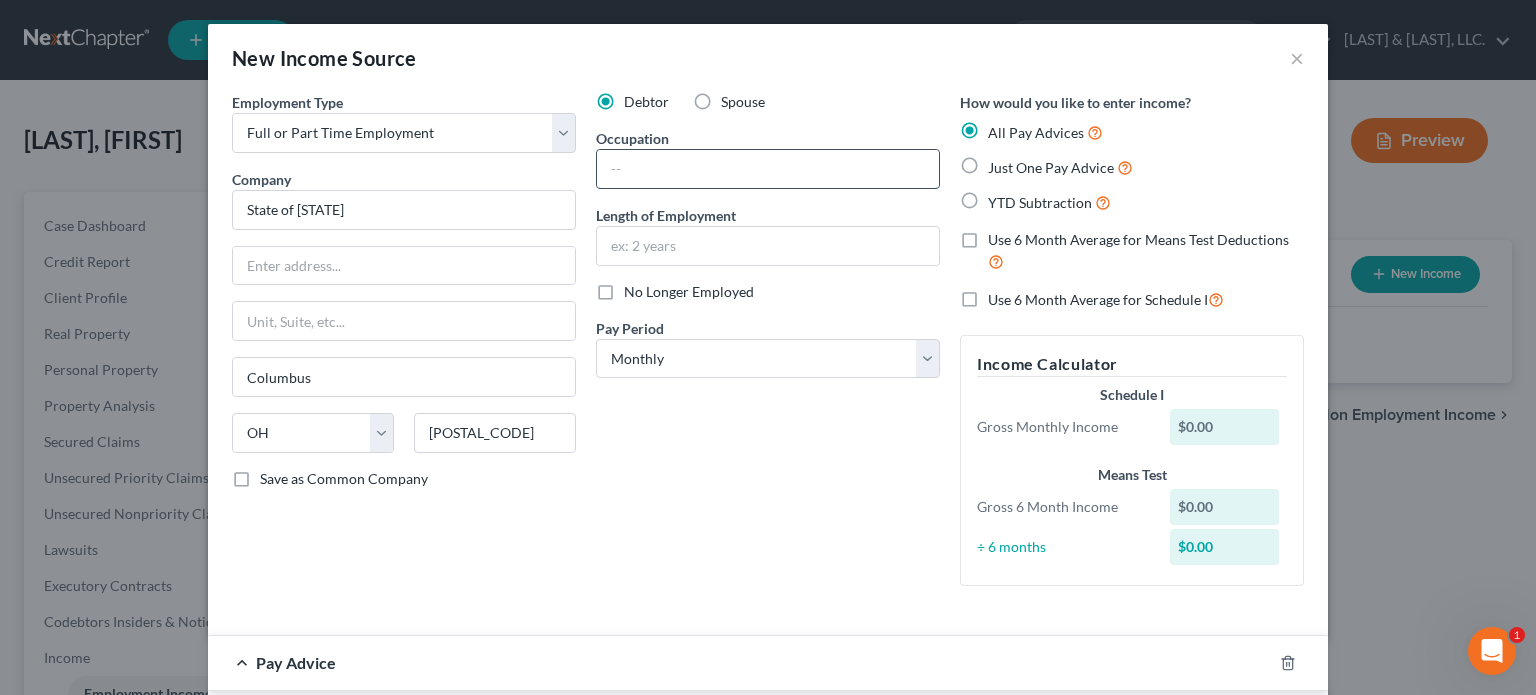 click at bounding box center [768, 169] 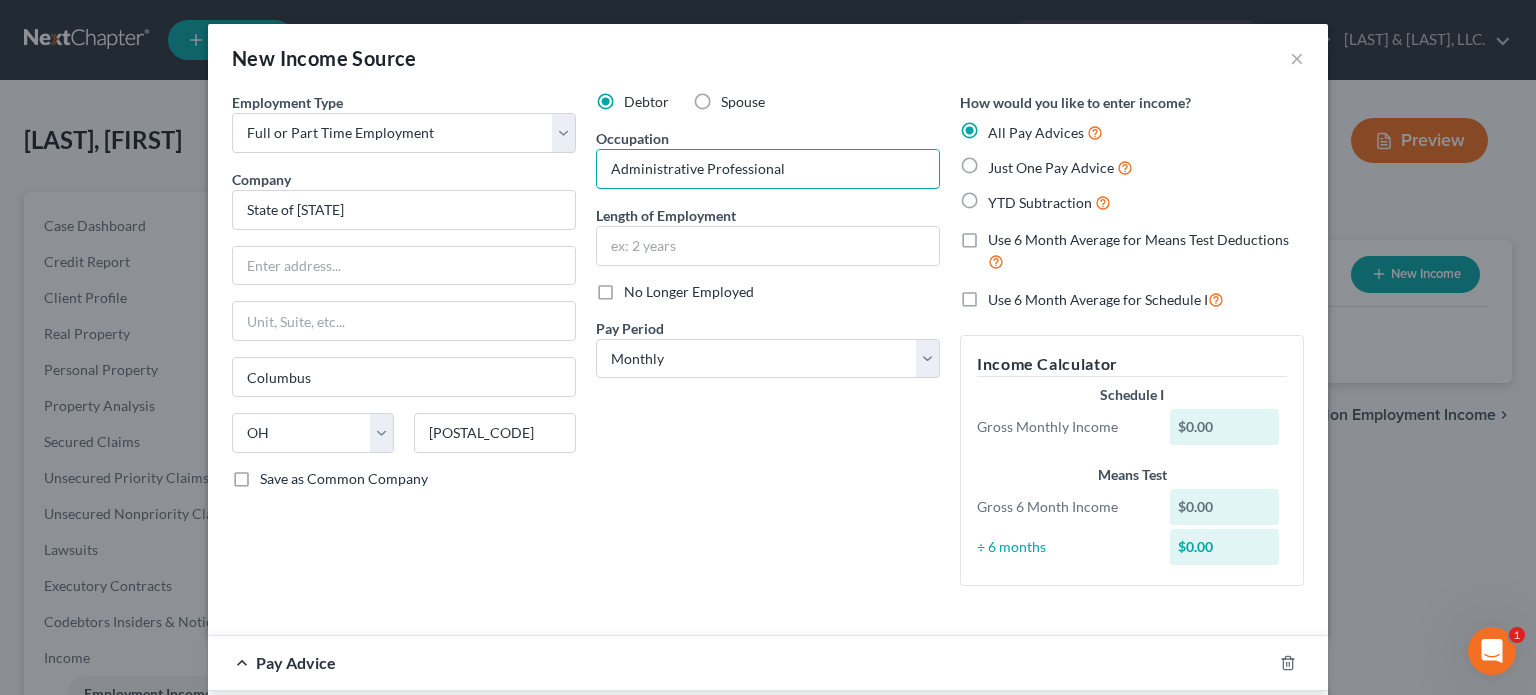 type on "Administrative Professional" 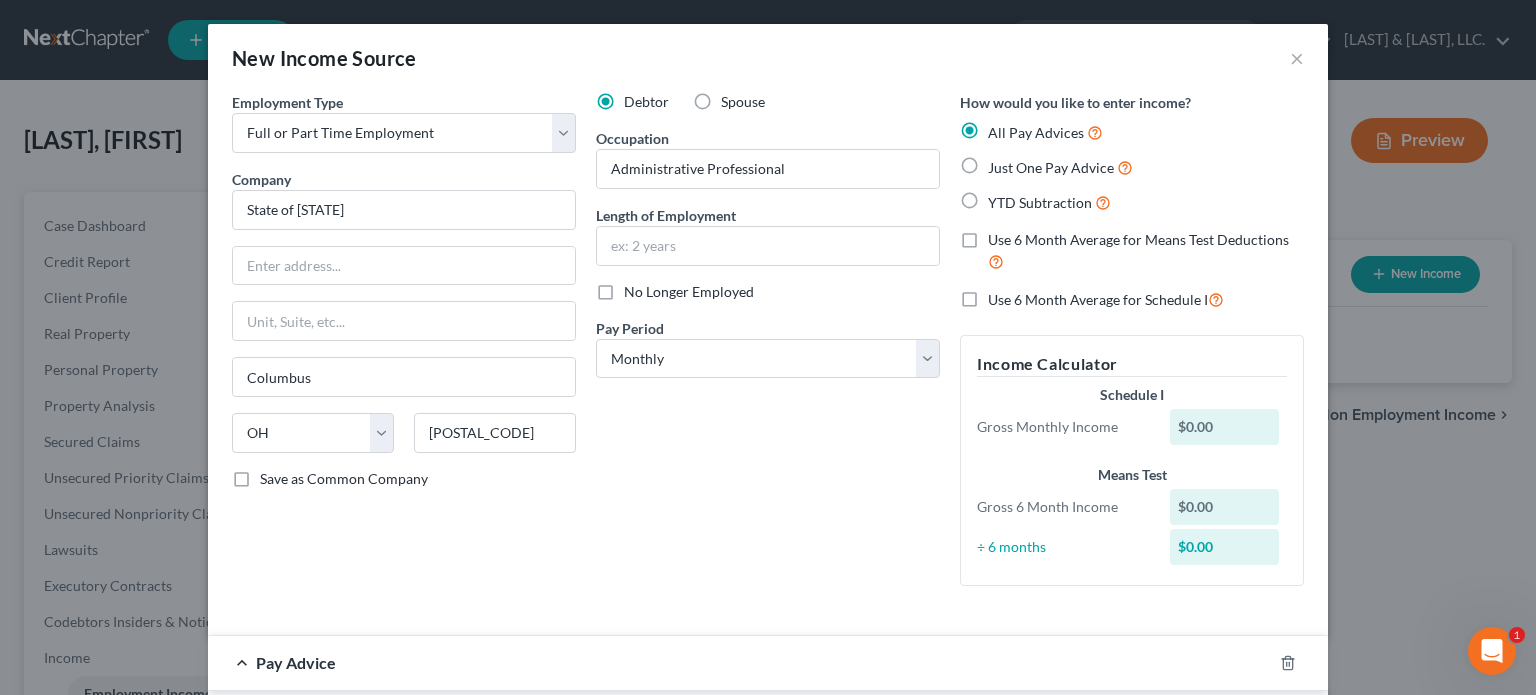 click on "Debtor Spouse Occupation Administrative Professional Length of Employment No Longer Employed
Pay Period
*
Select Monthly Twice Monthly Every Other Week Weekly" at bounding box center (768, 347) 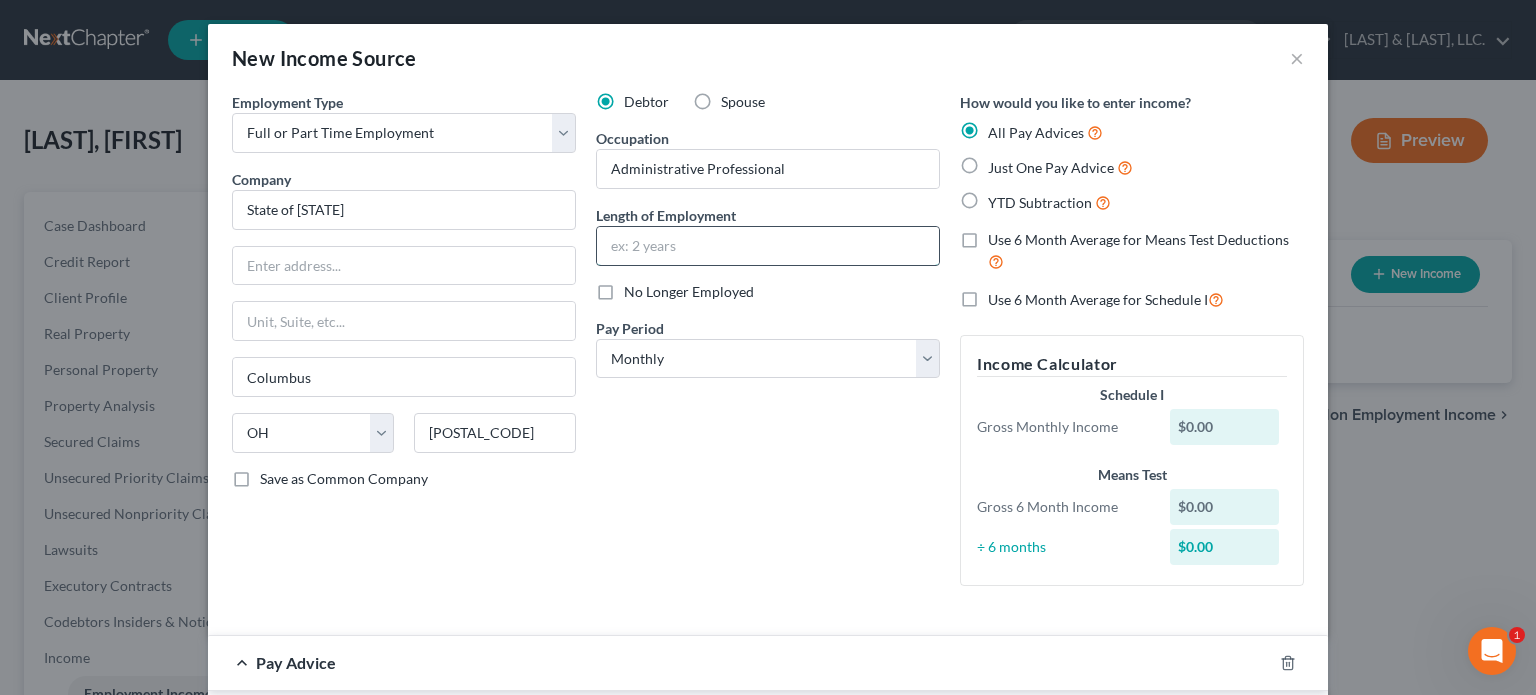 click at bounding box center (768, 246) 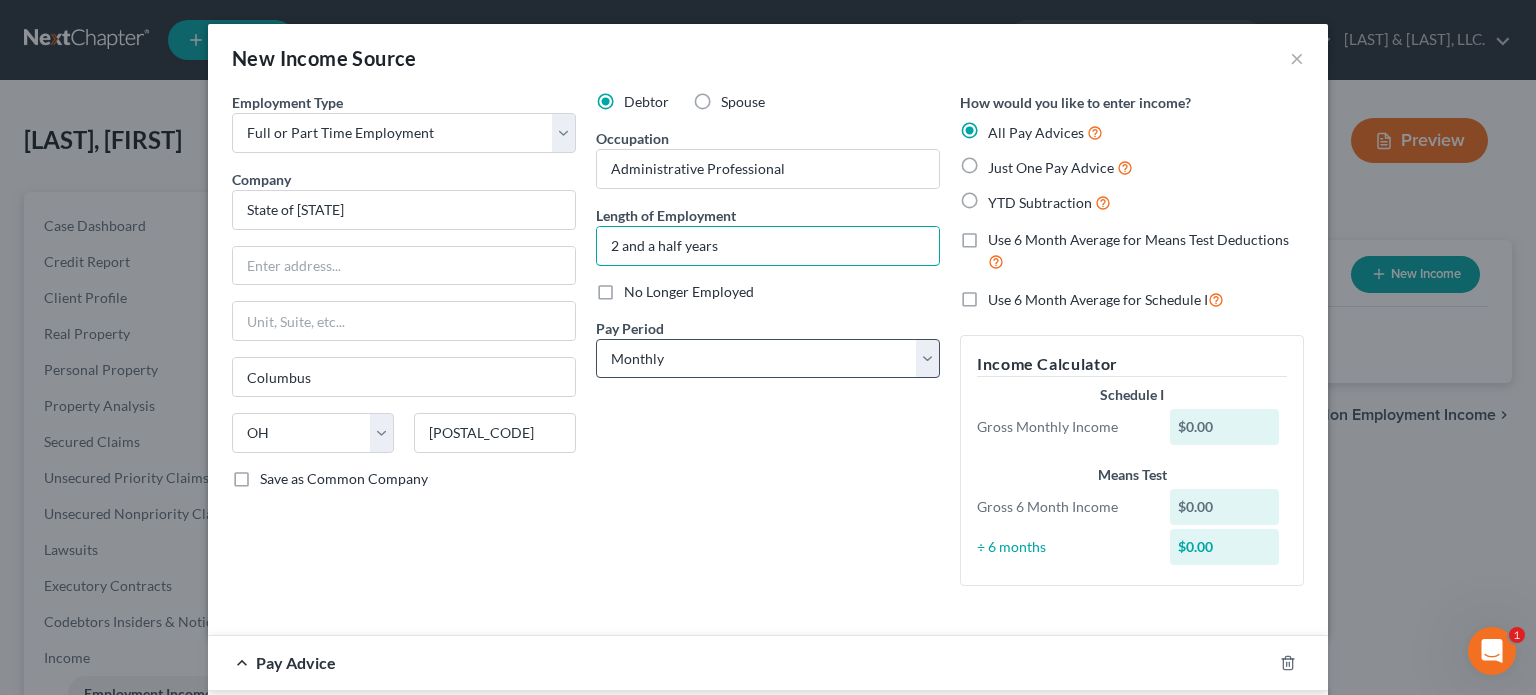 type on "2 and a half years" 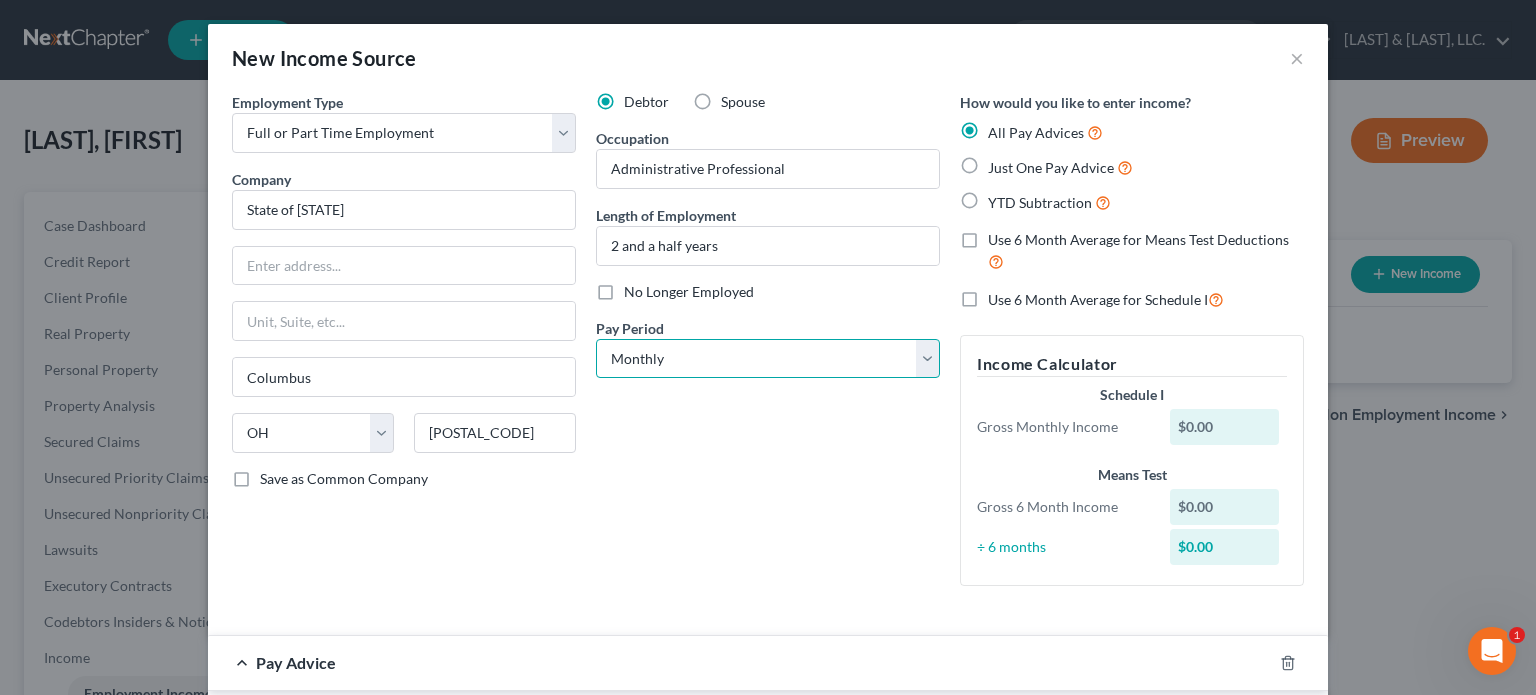 click on "Select Monthly Twice Monthly Every Other Week Weekly" at bounding box center [768, 359] 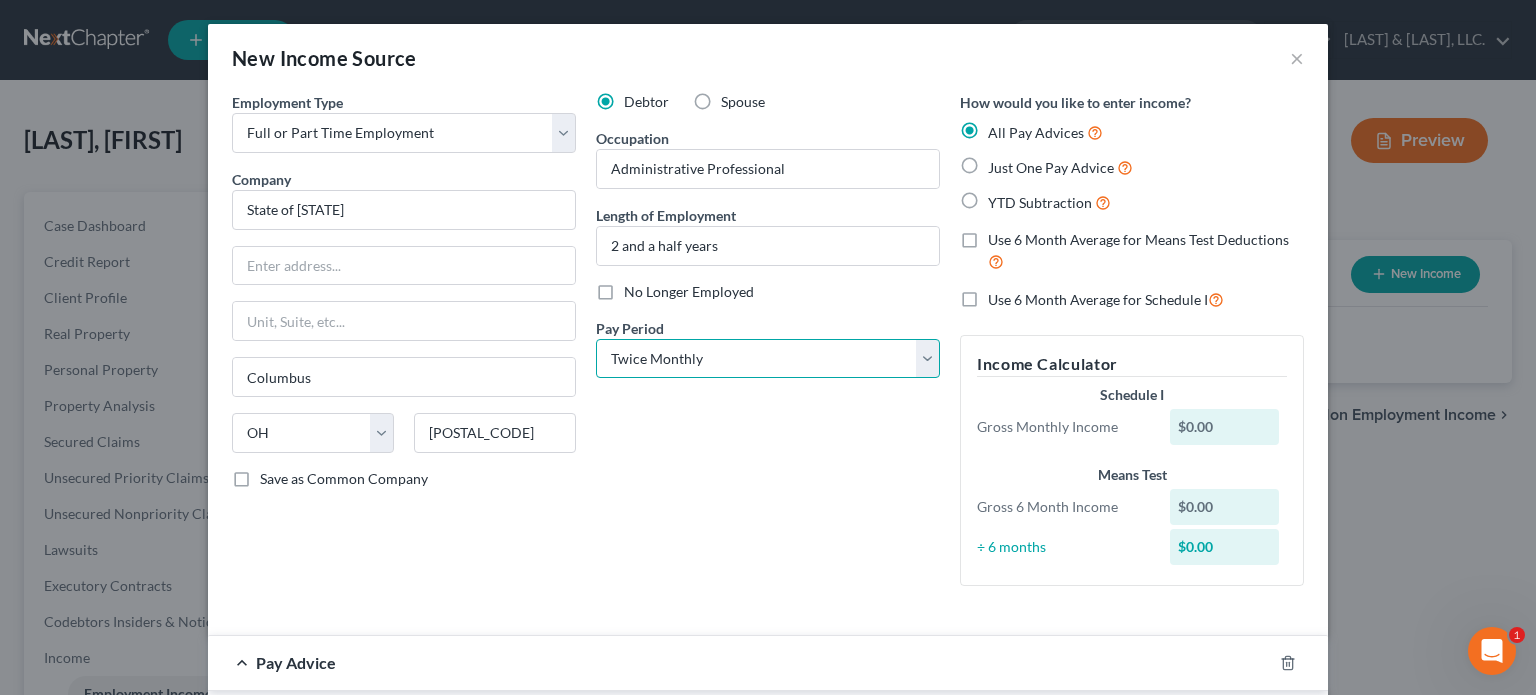 click on "Select Monthly Twice Monthly Every Other Week Weekly" at bounding box center [768, 359] 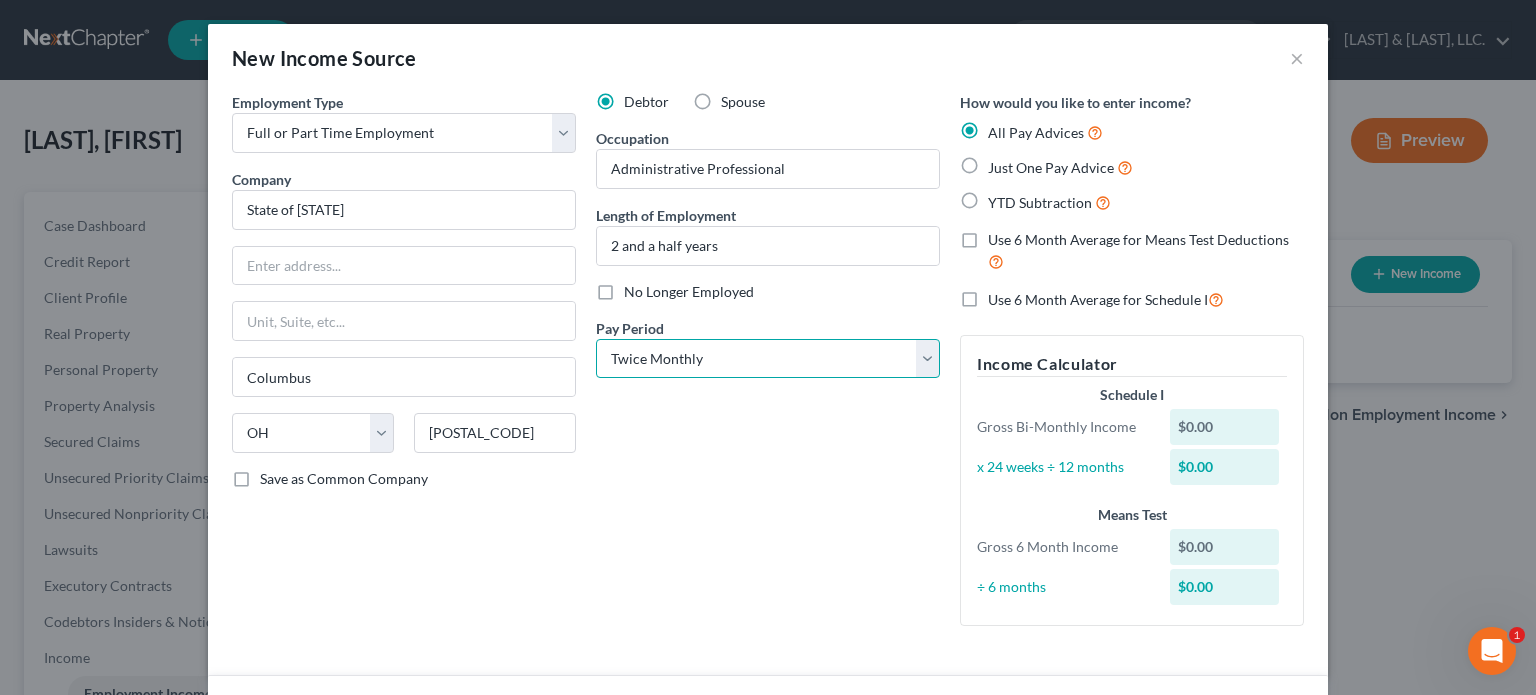 click on "Select Monthly Twice Monthly Every Other Week Weekly" at bounding box center (768, 359) 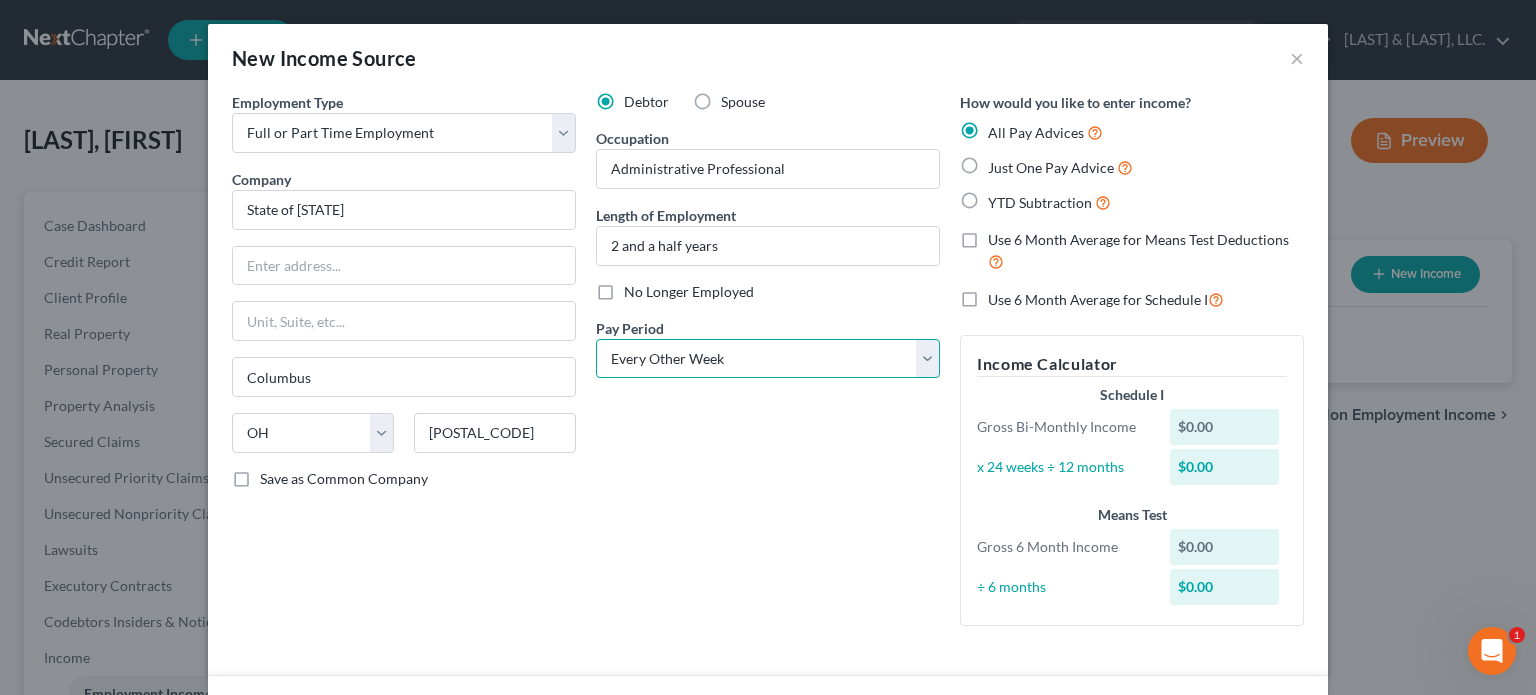 click on "Select Monthly Twice Monthly Every Other Week Weekly" at bounding box center [768, 359] 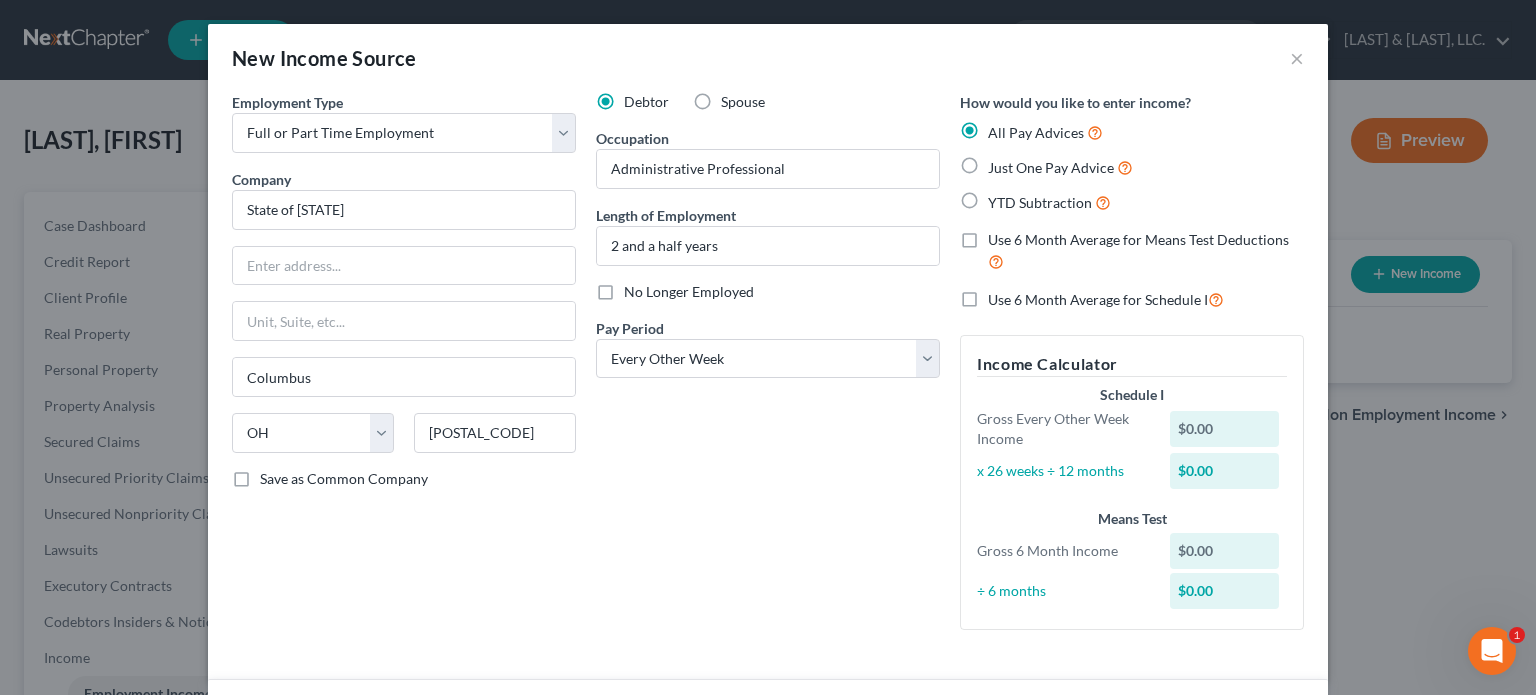 click on "Just One Pay Advice" at bounding box center (1051, 167) 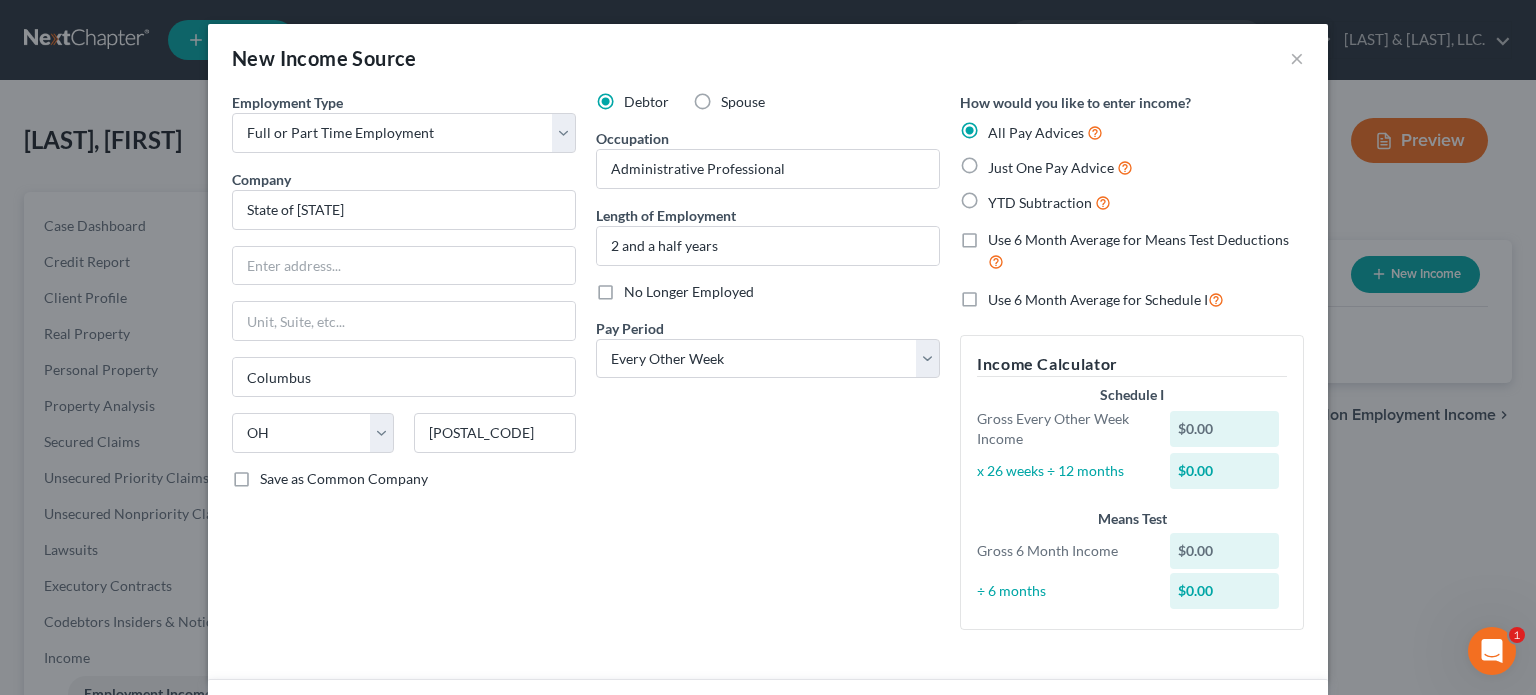 click on "Just One Pay Advice" at bounding box center [1002, 162] 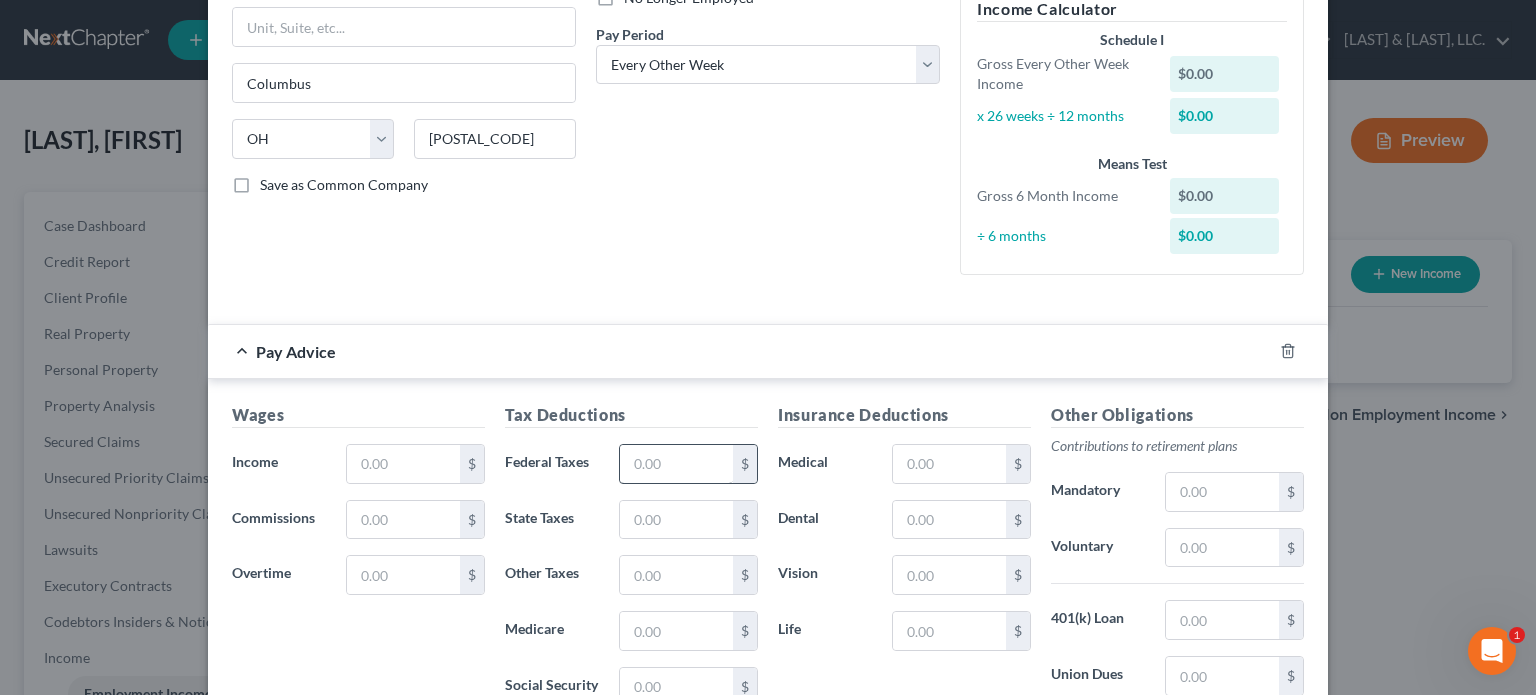 scroll, scrollTop: 300, scrollLeft: 0, axis: vertical 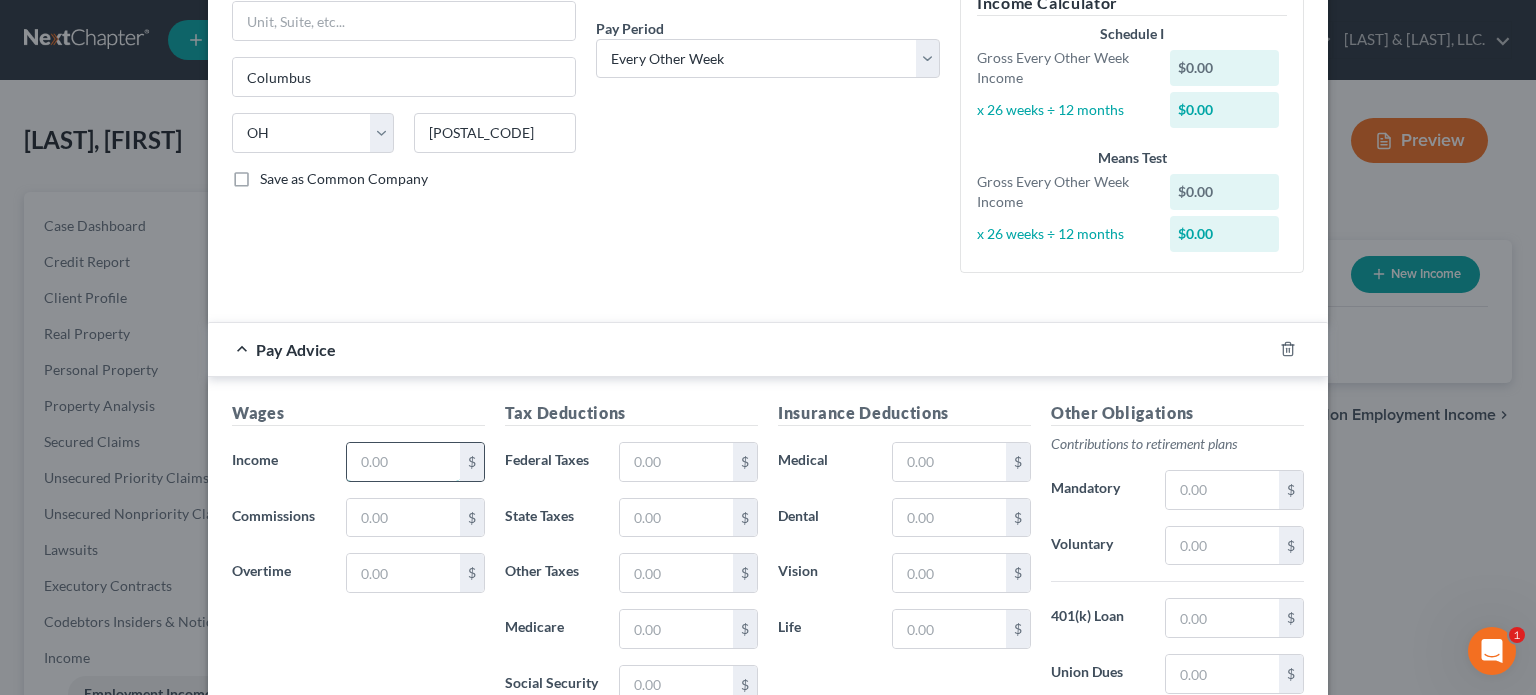 click at bounding box center (403, 462) 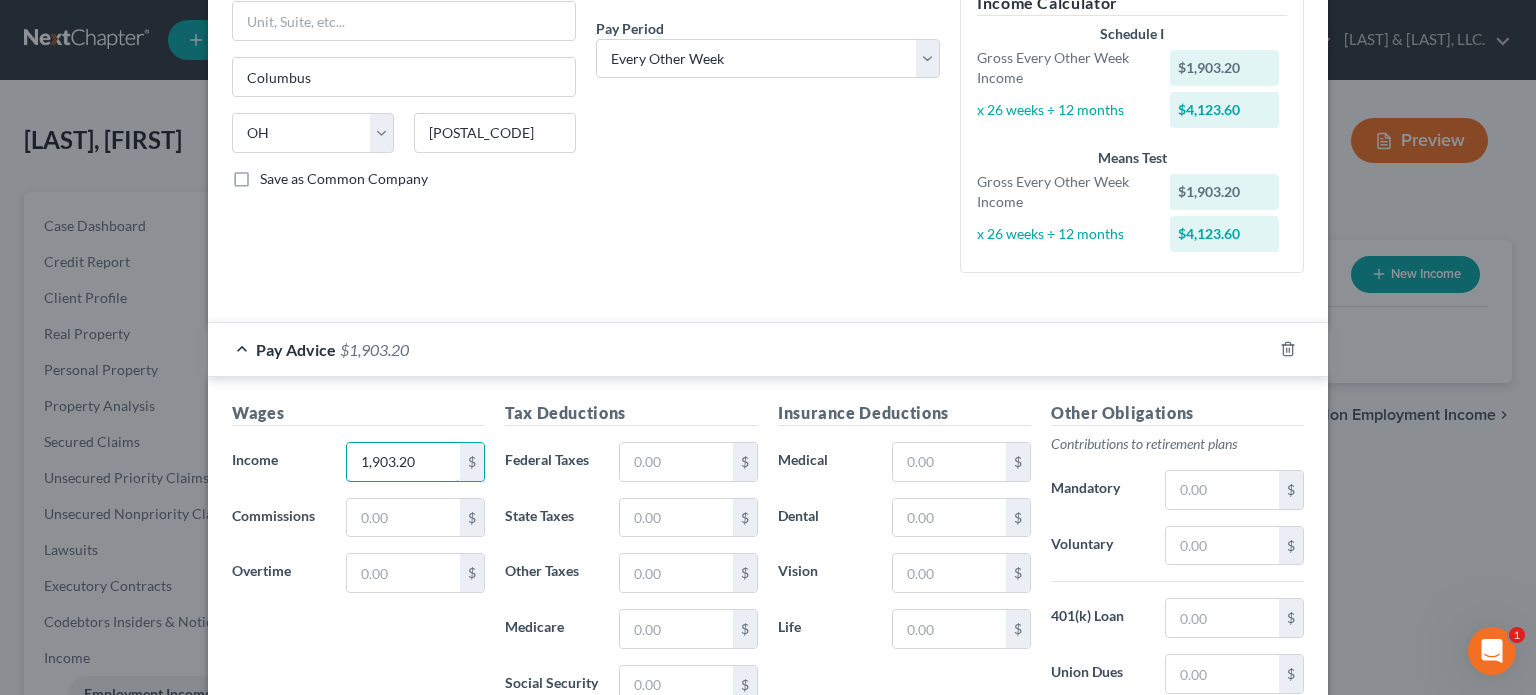 type on "1,903.20" 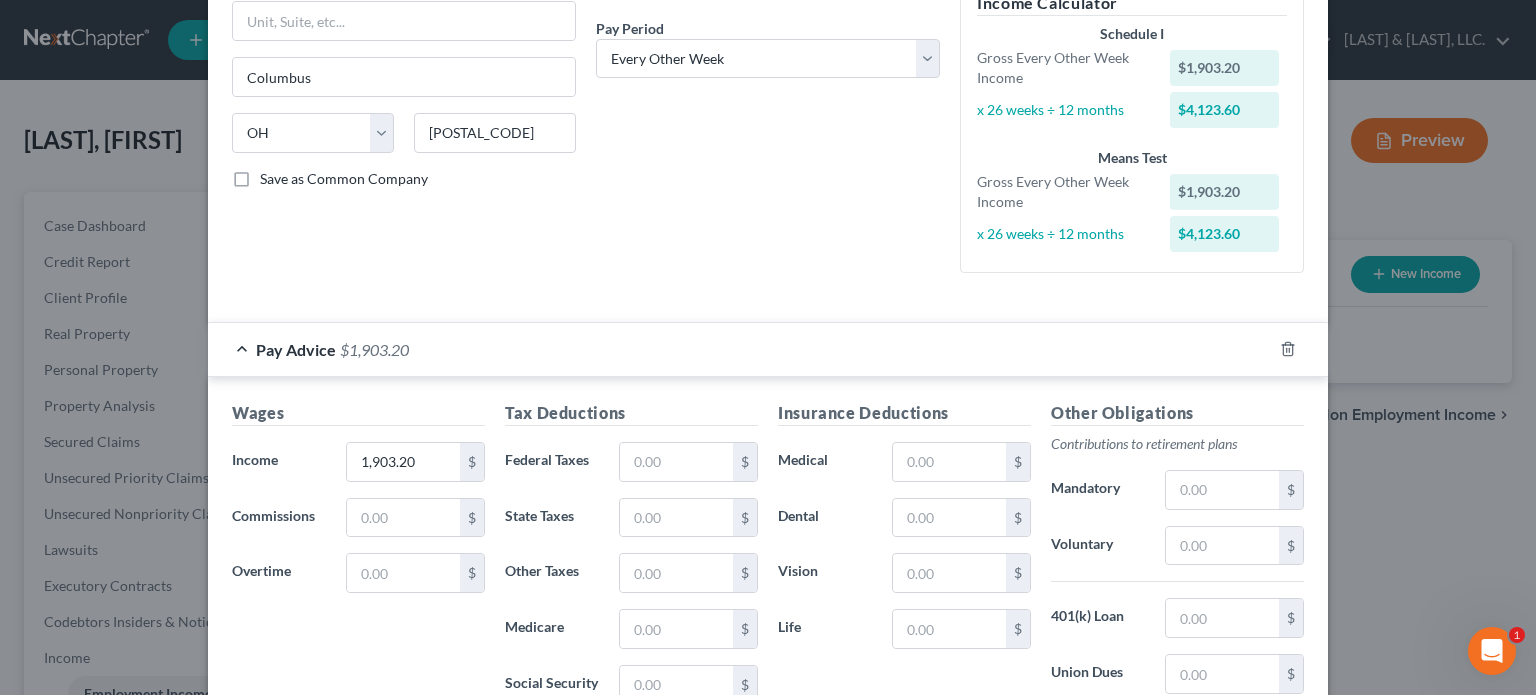 click on "Wages
Income
*
1,903.20 $ Commissions $ Overtime $" at bounding box center [358, 561] 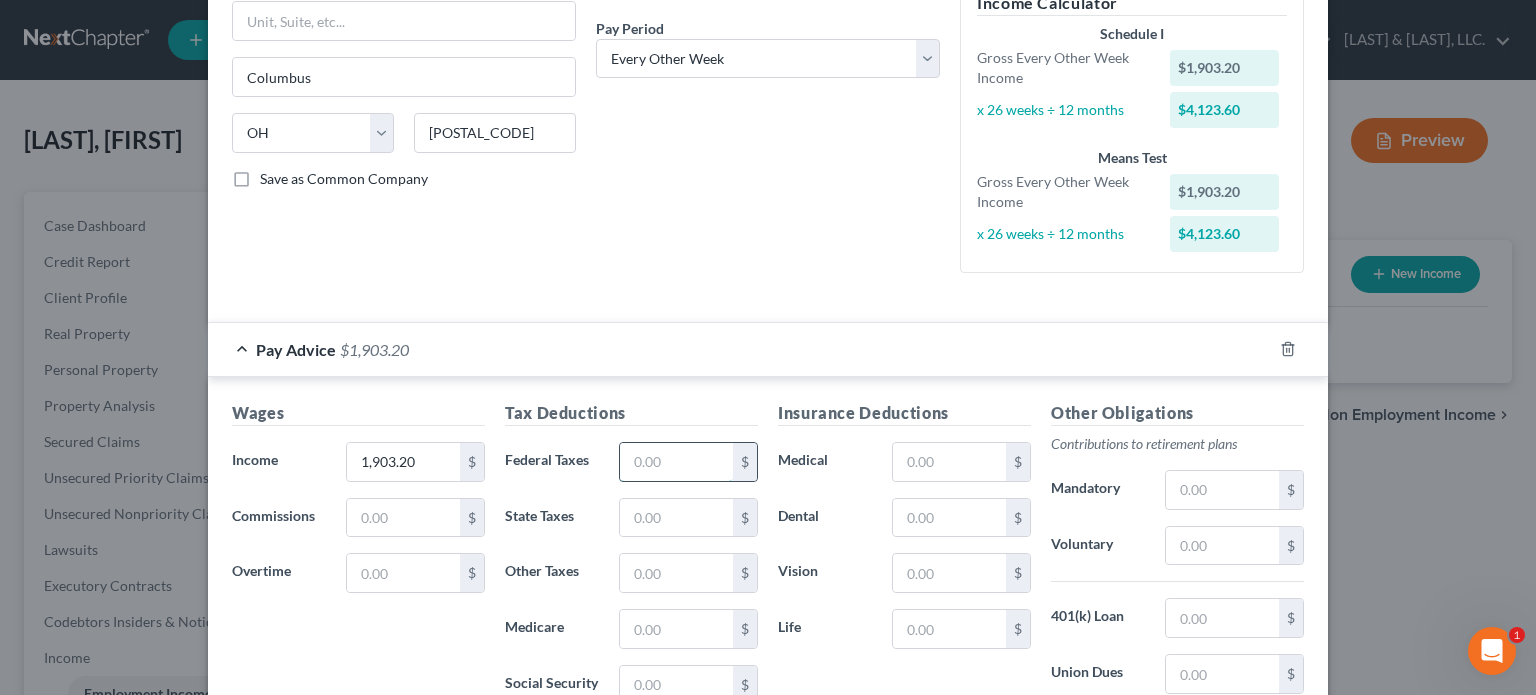 click at bounding box center (676, 462) 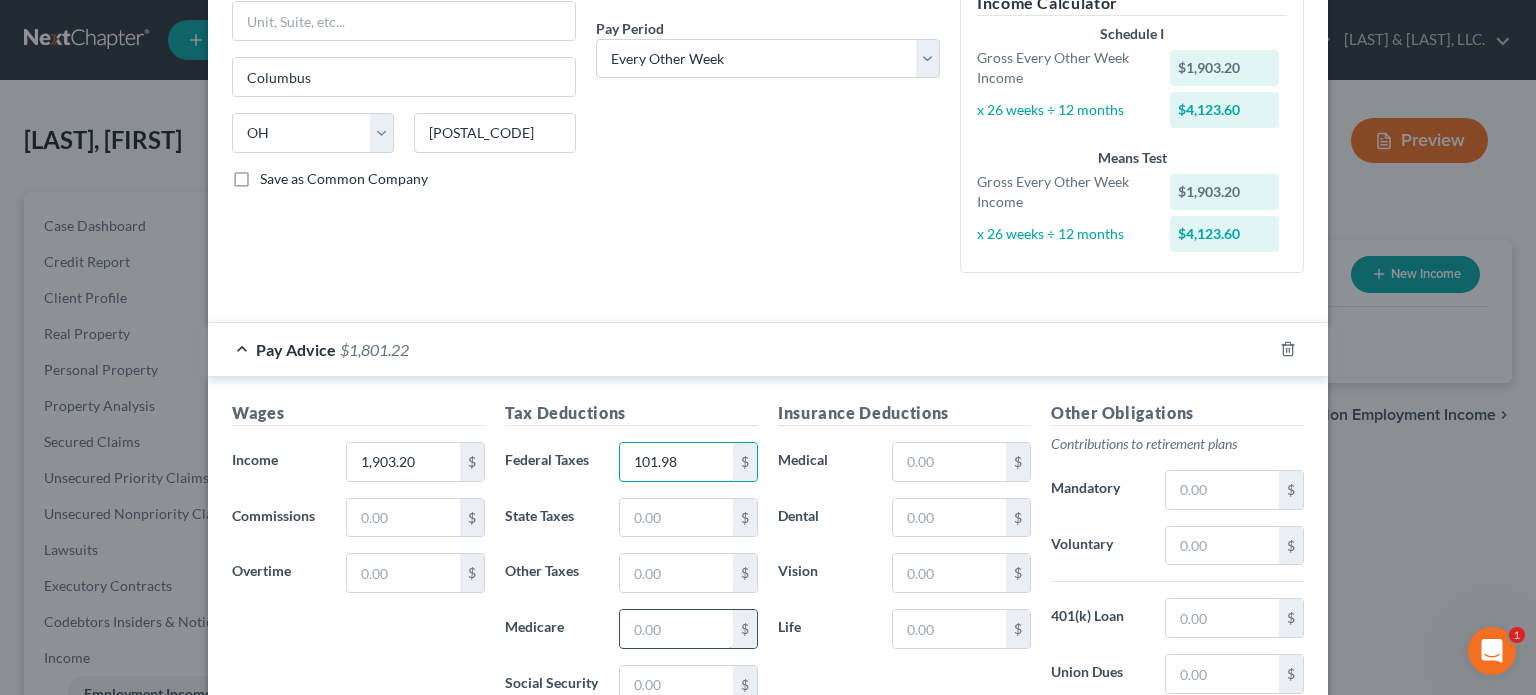 type on "101.98" 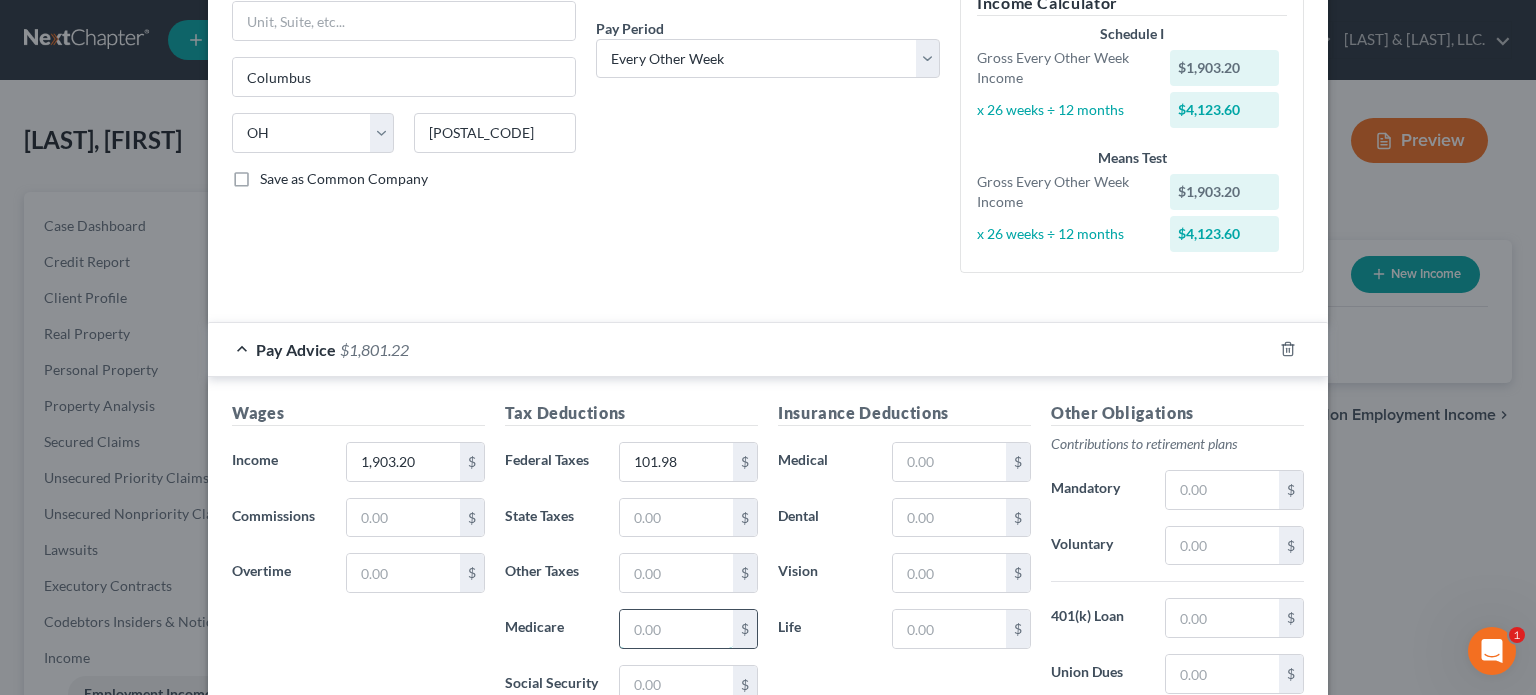 click at bounding box center (676, 629) 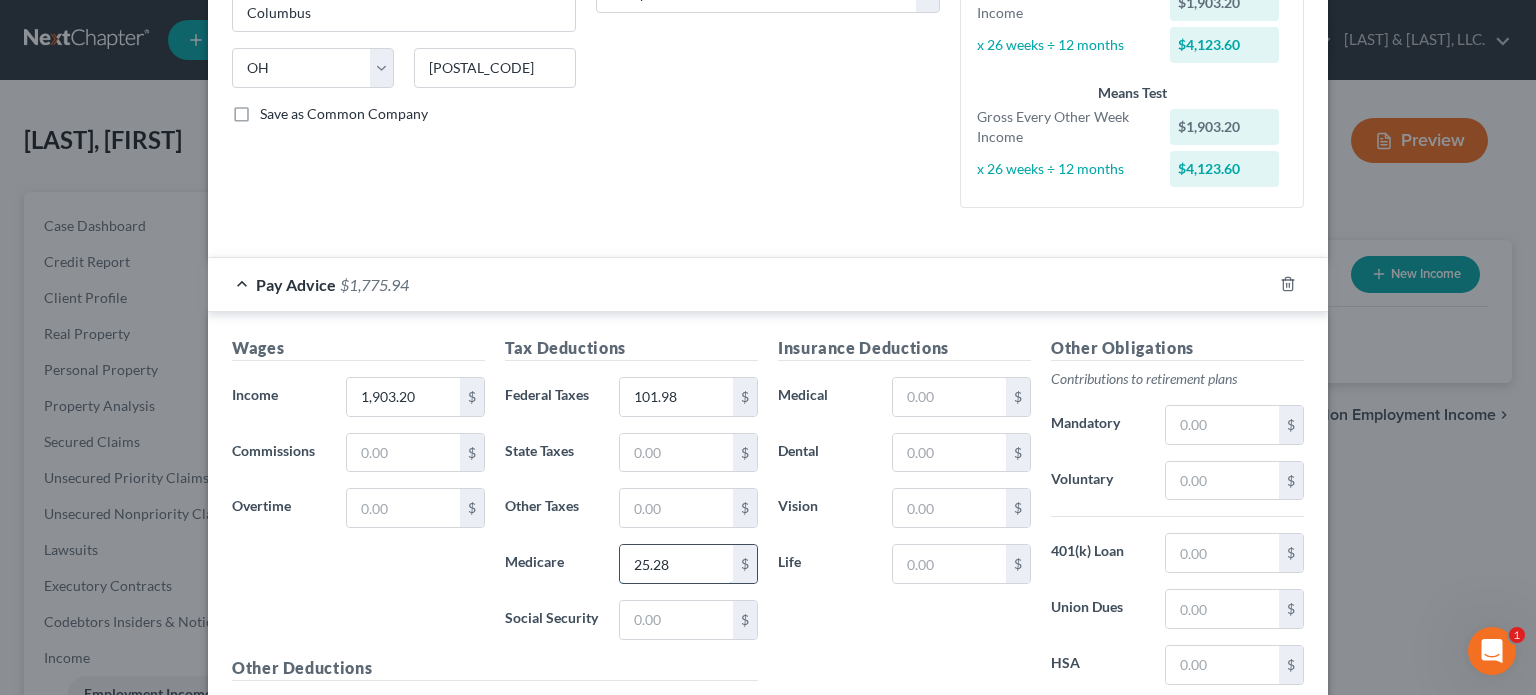 scroll, scrollTop: 400, scrollLeft: 0, axis: vertical 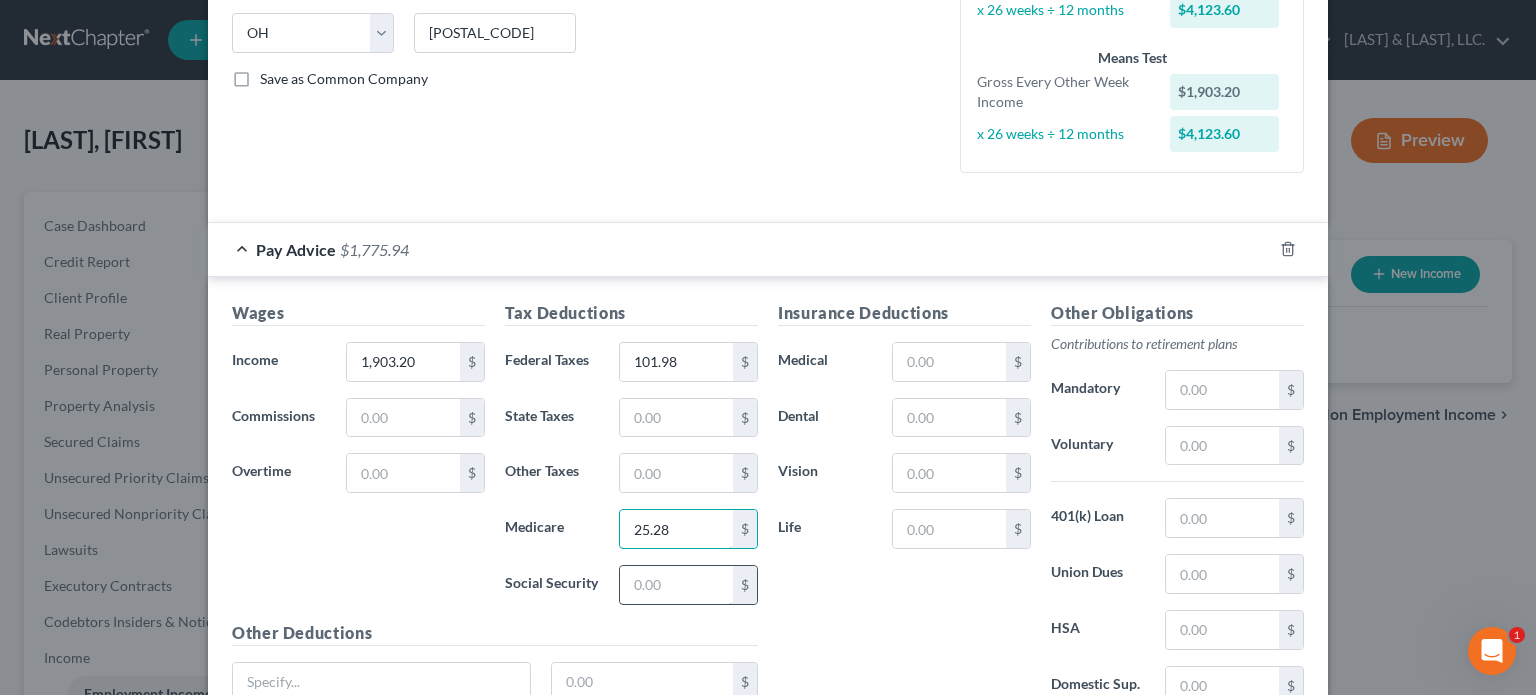 type on "25.28" 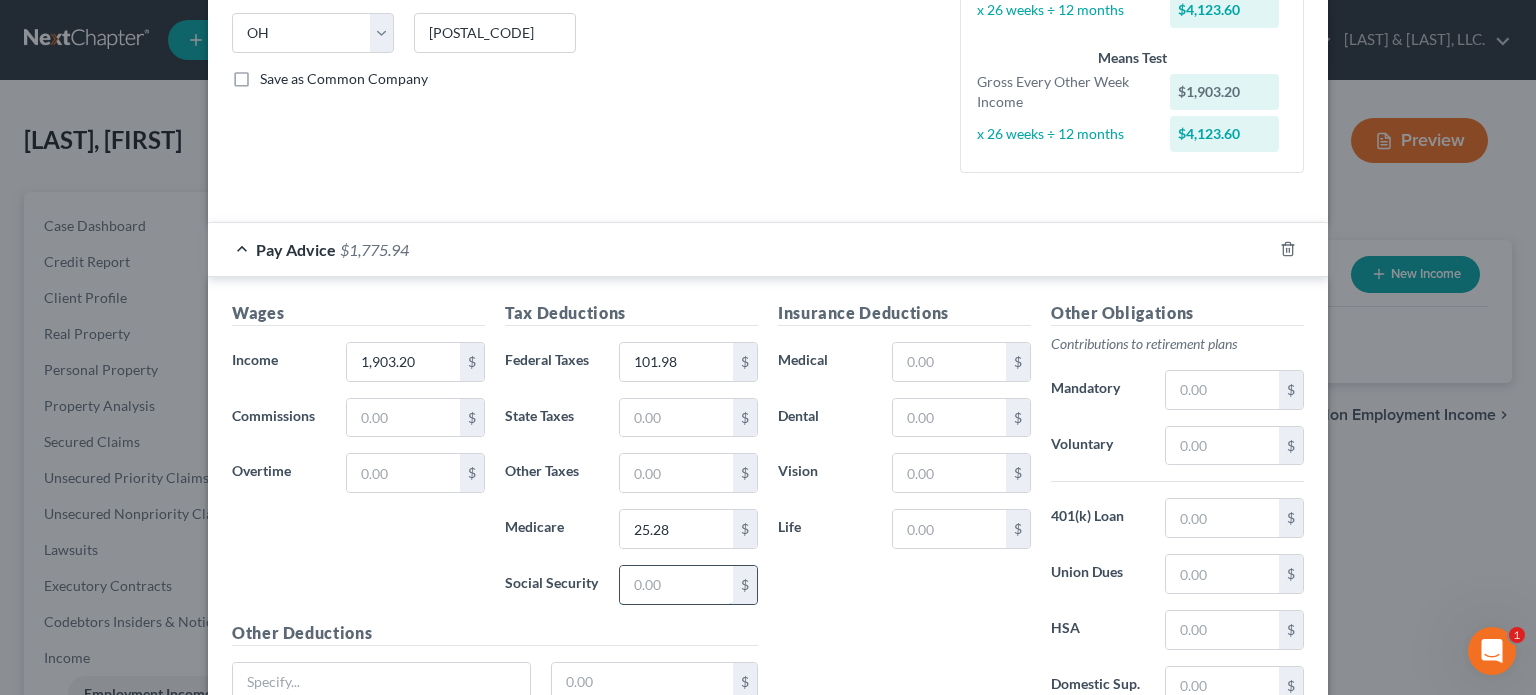 click at bounding box center [676, 585] 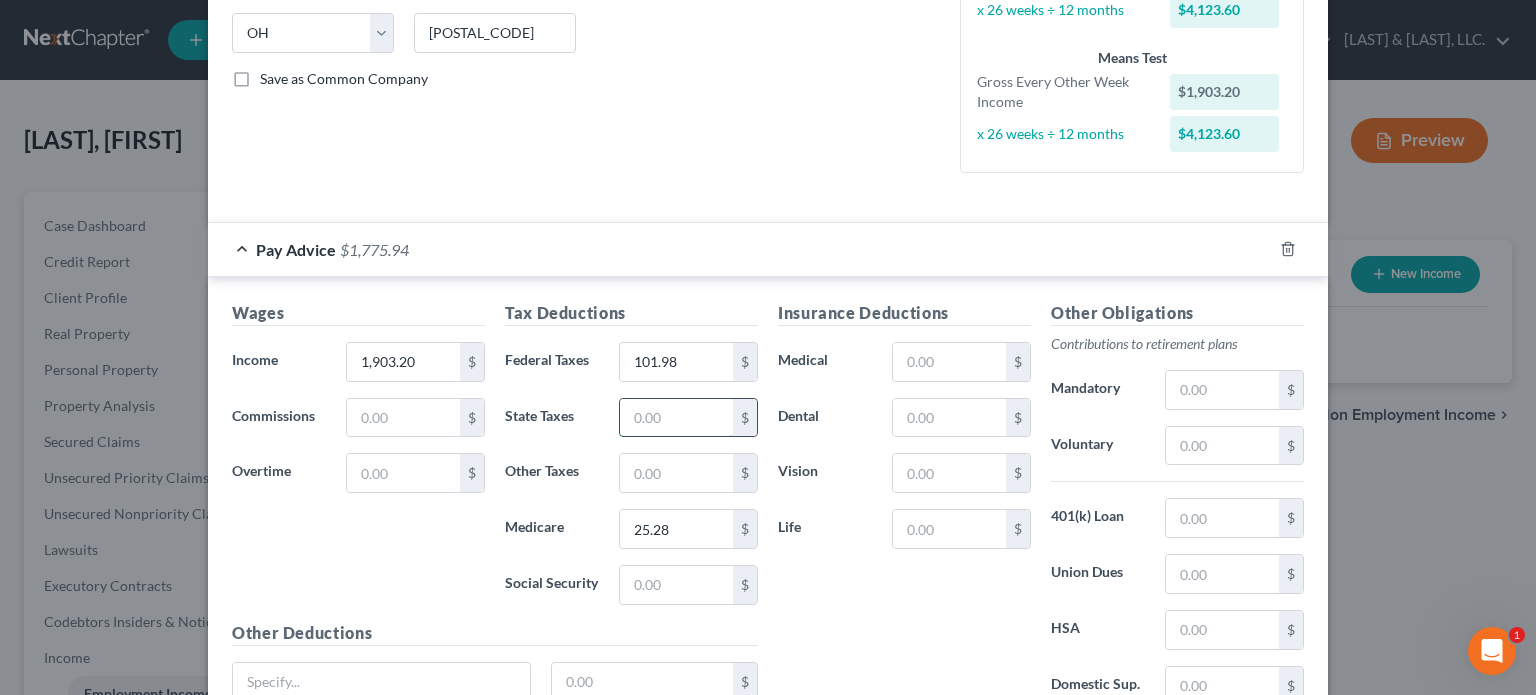 click at bounding box center [676, 418] 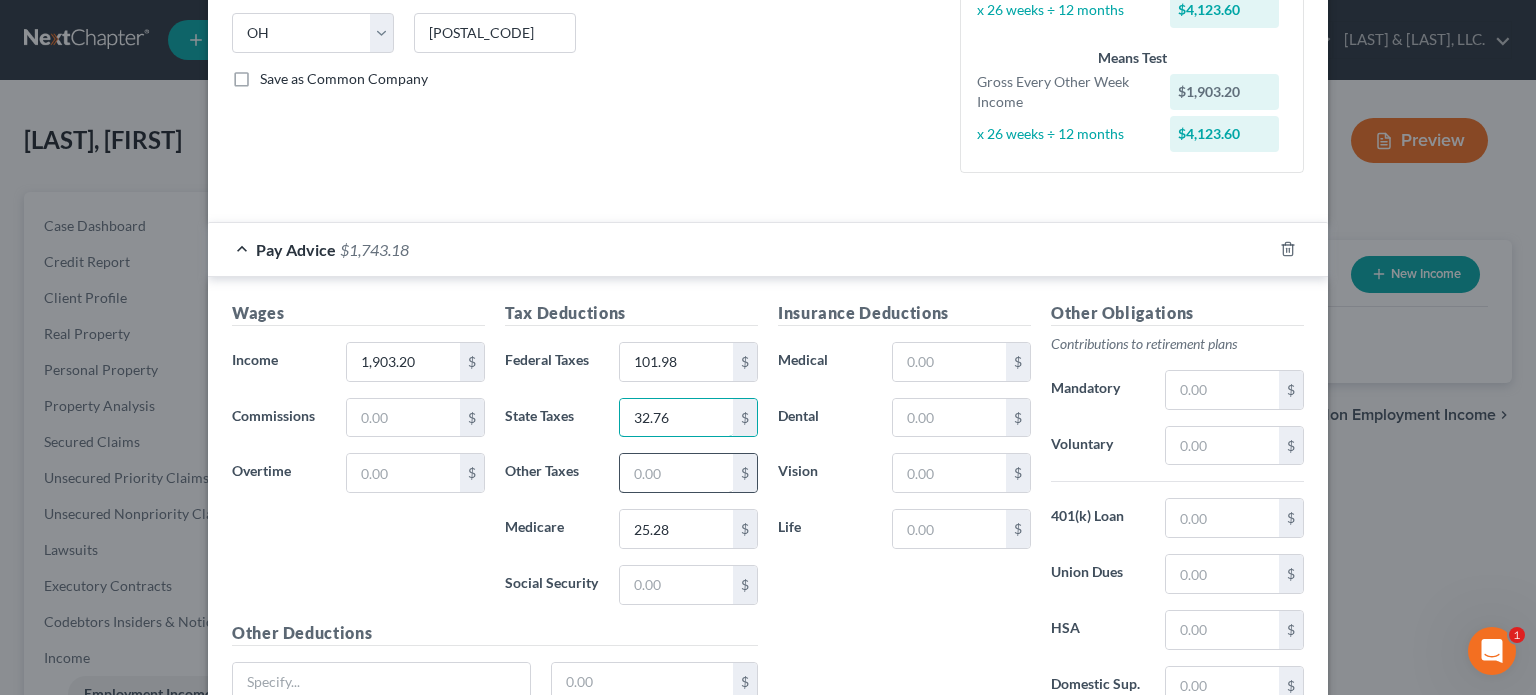 type on "32.76" 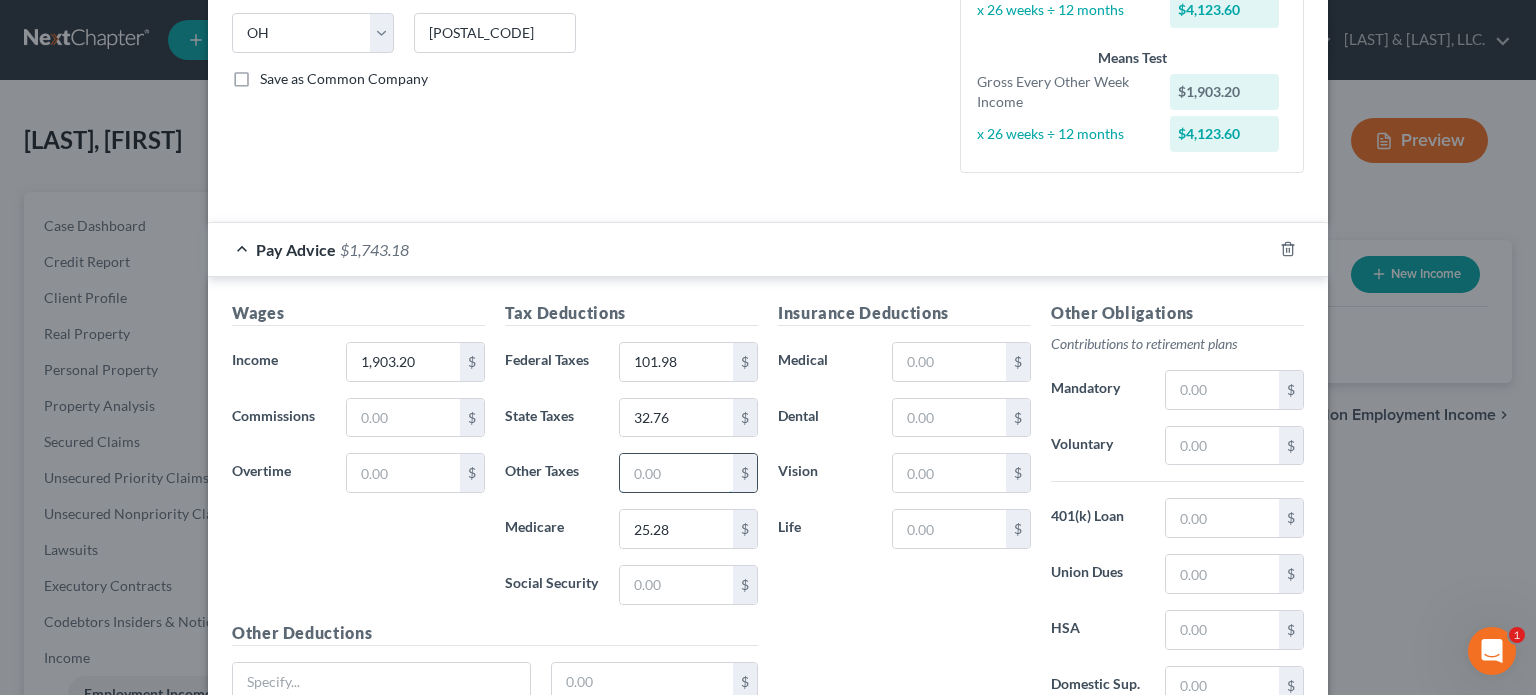 click at bounding box center [676, 473] 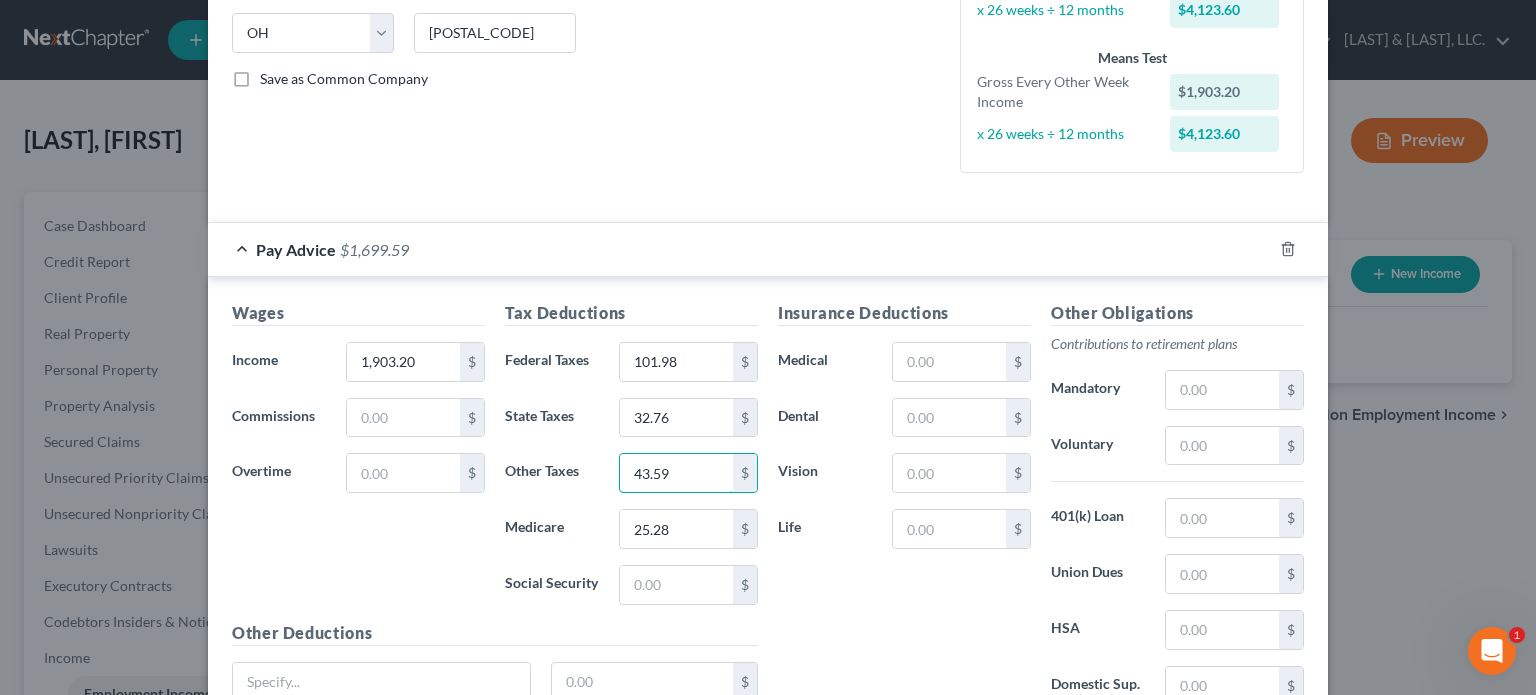 type on "43.59" 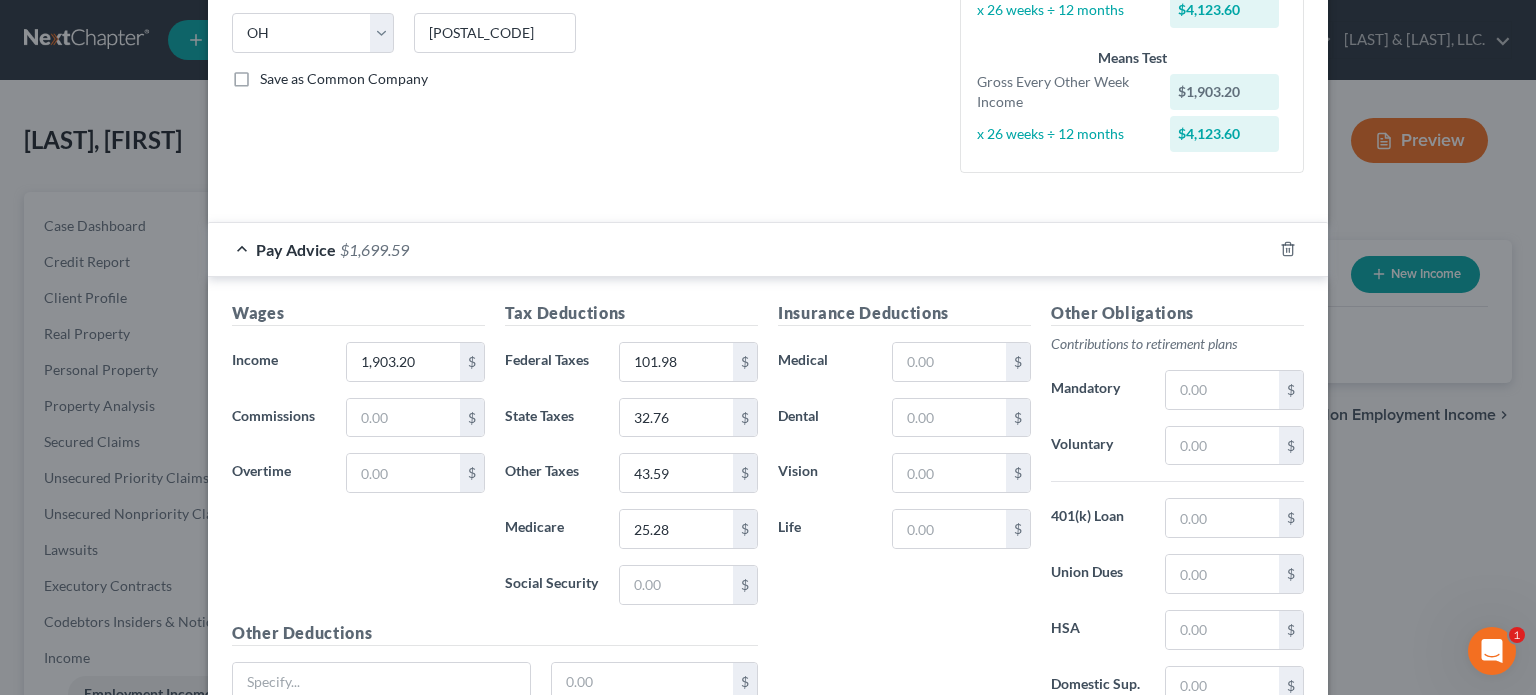 click on "Insurance Deductions Medical $ Dental $ Vision $ Life $" at bounding box center (904, 511) 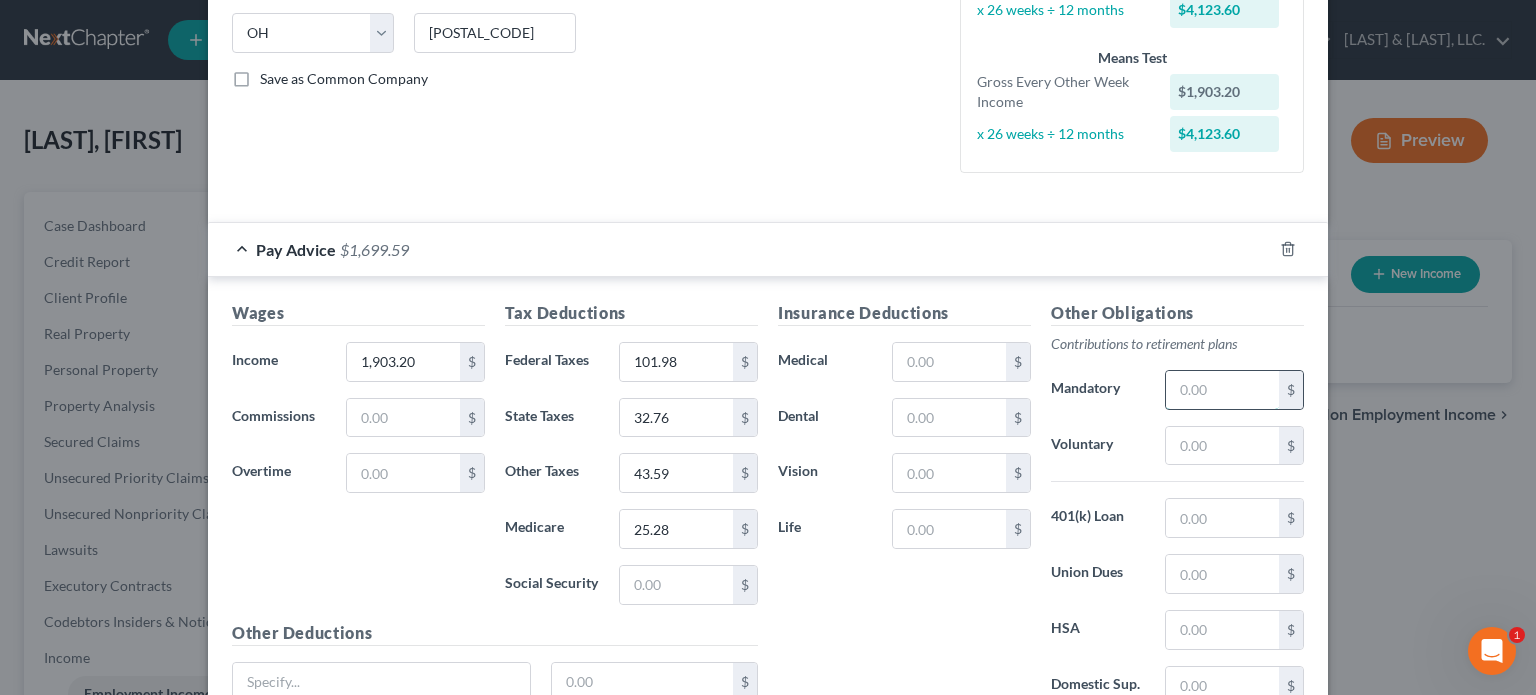 click at bounding box center [1222, 390] 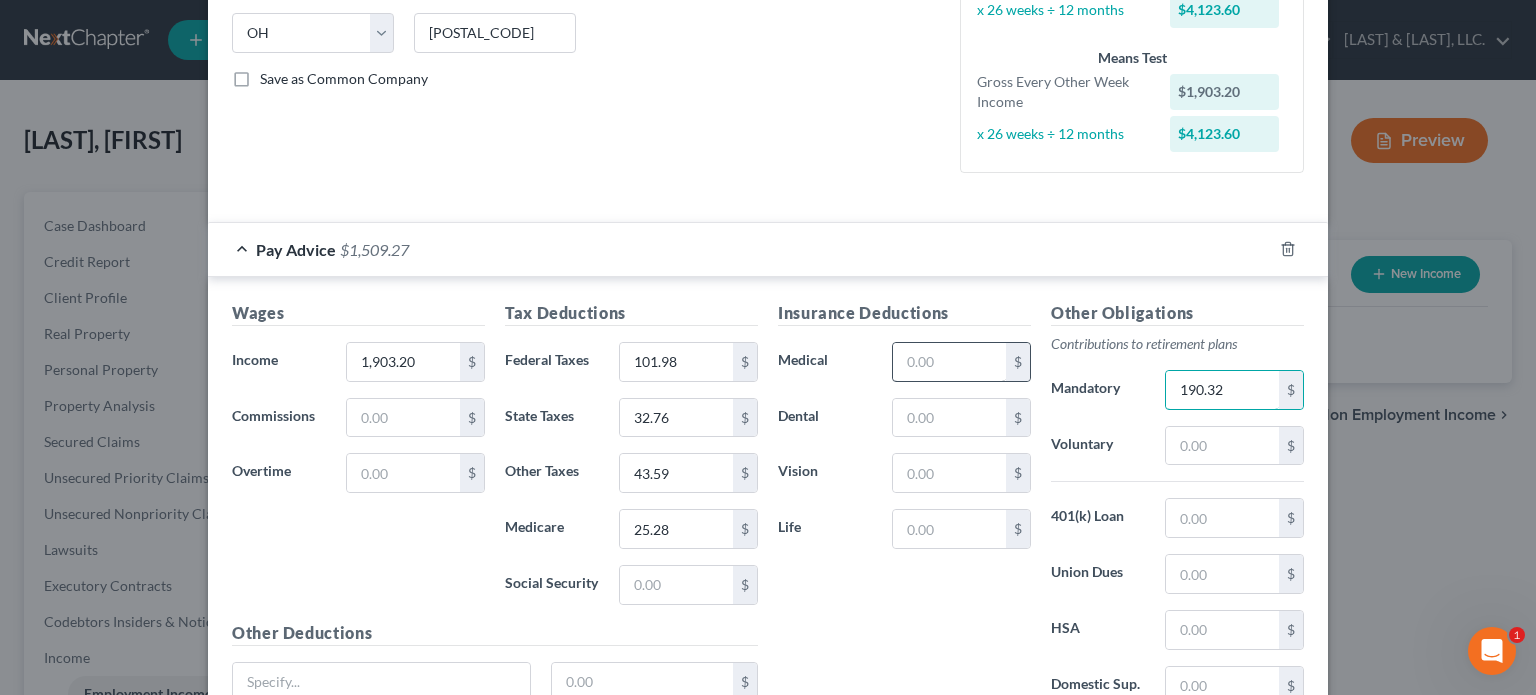type on "190.32" 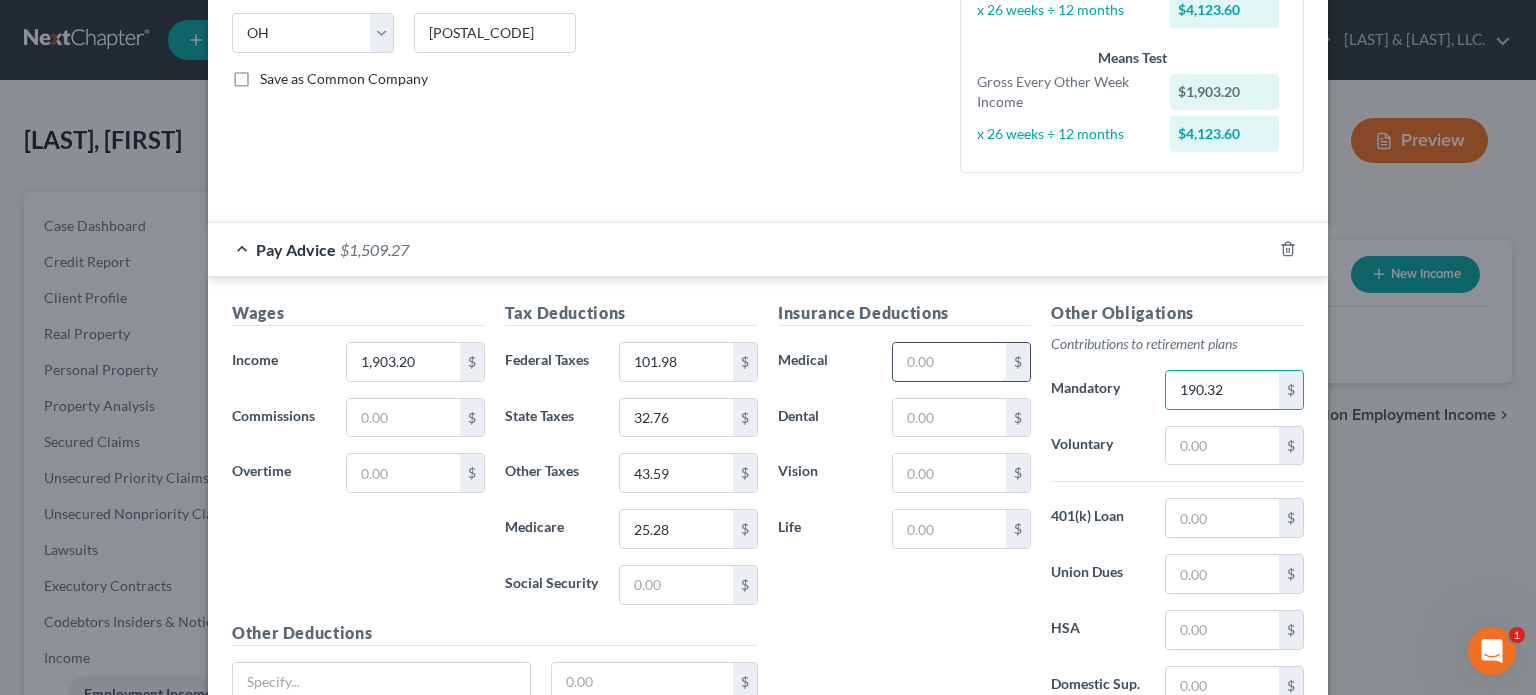 click at bounding box center (949, 362) 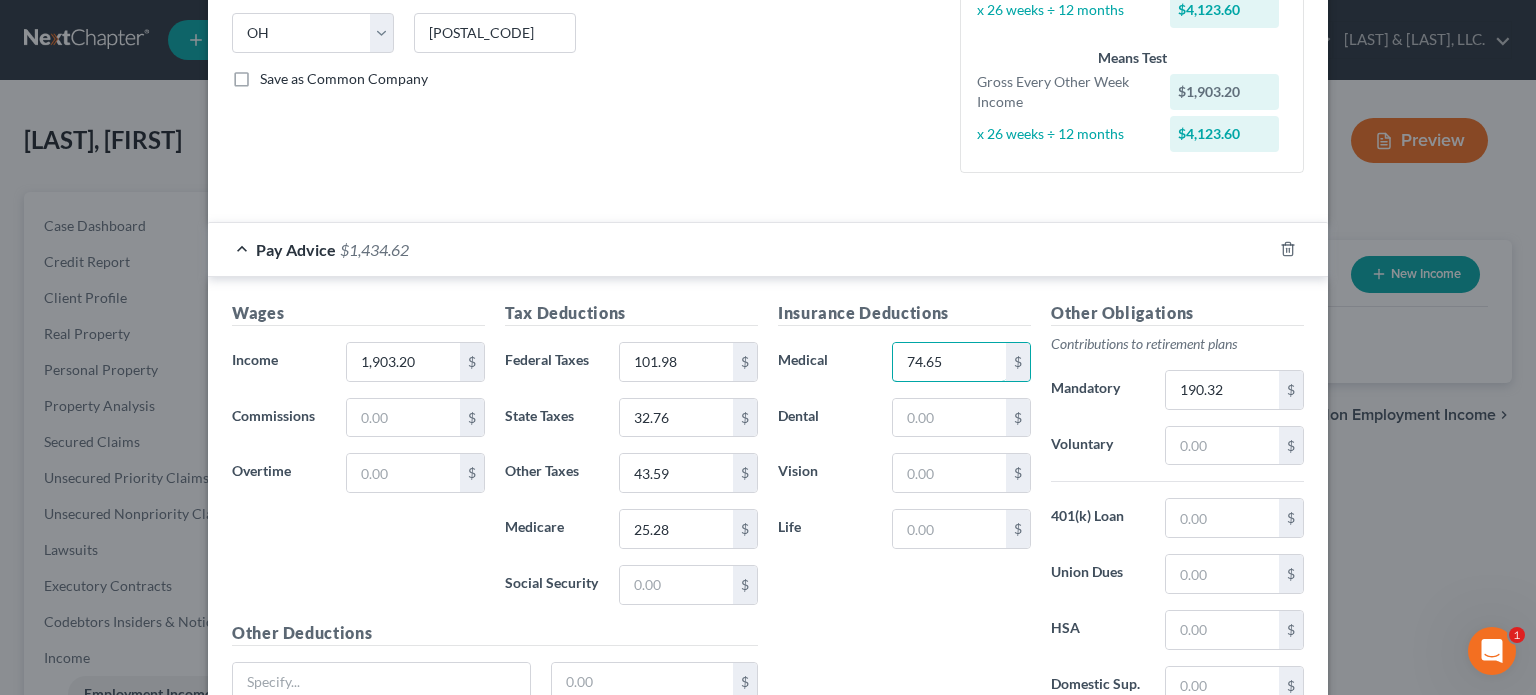 scroll, scrollTop: 500, scrollLeft: 0, axis: vertical 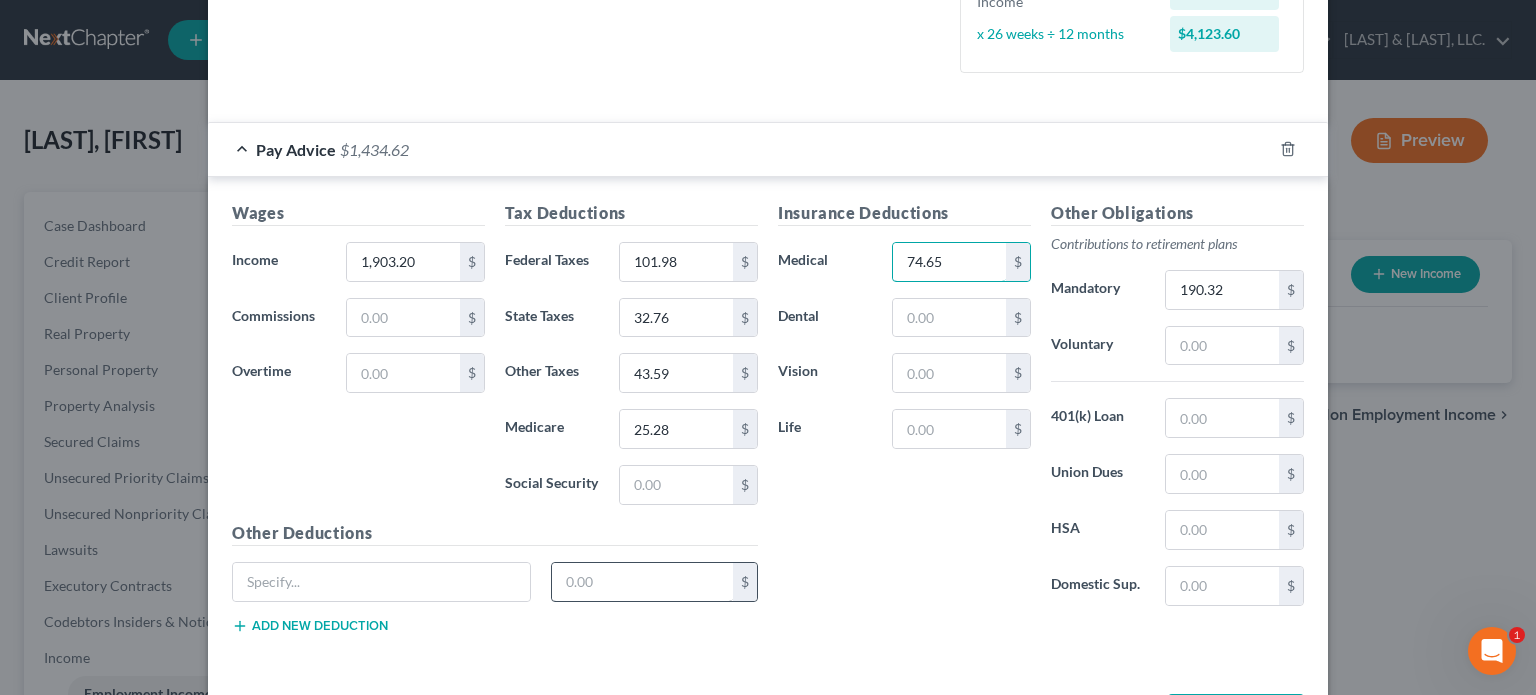 type on "74.65" 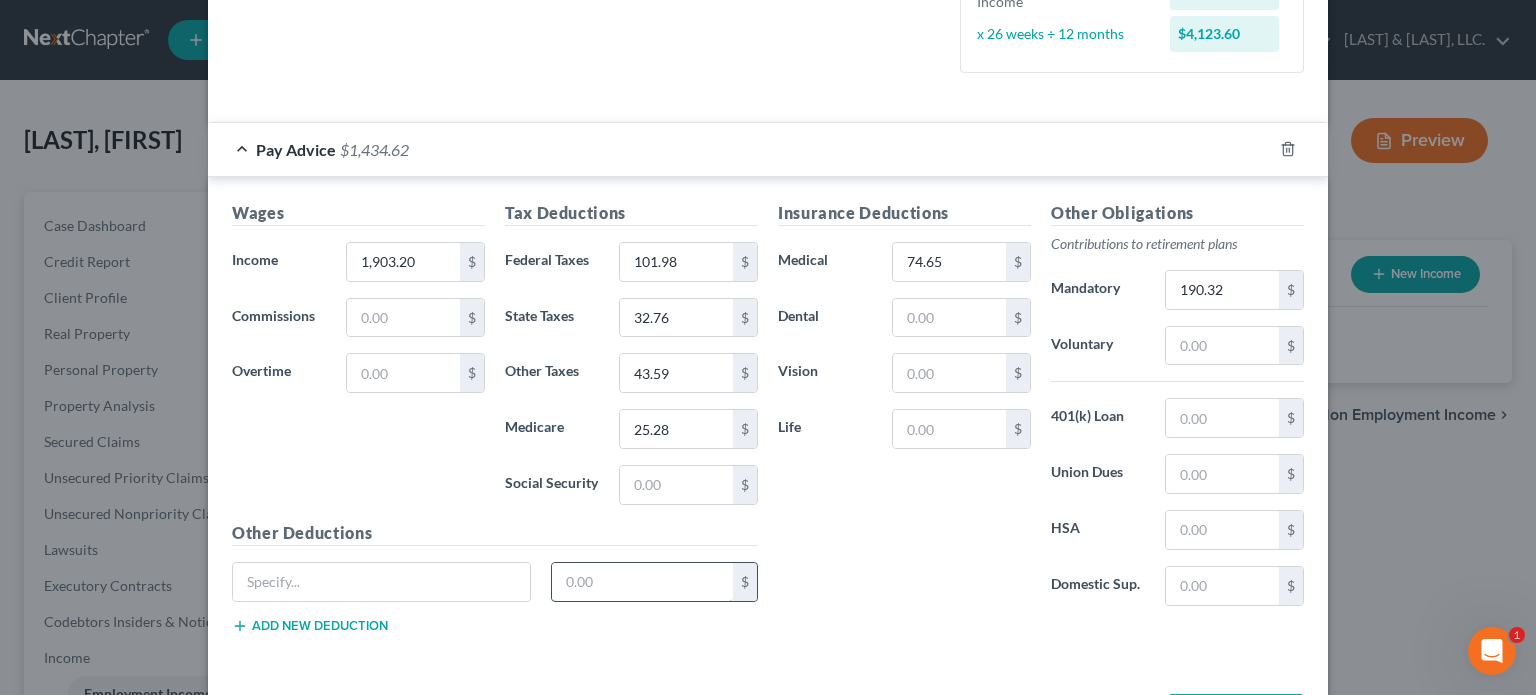 click at bounding box center [643, 582] 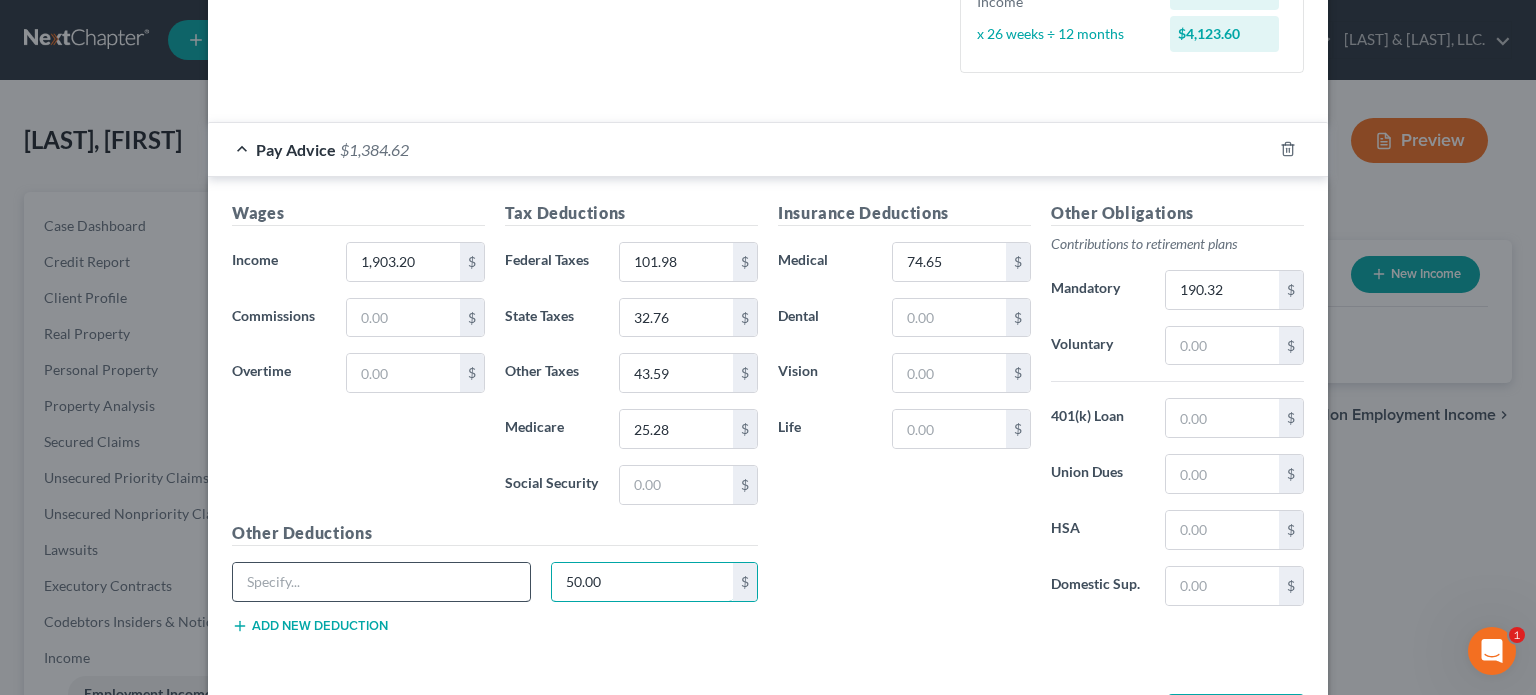 type on "50.00" 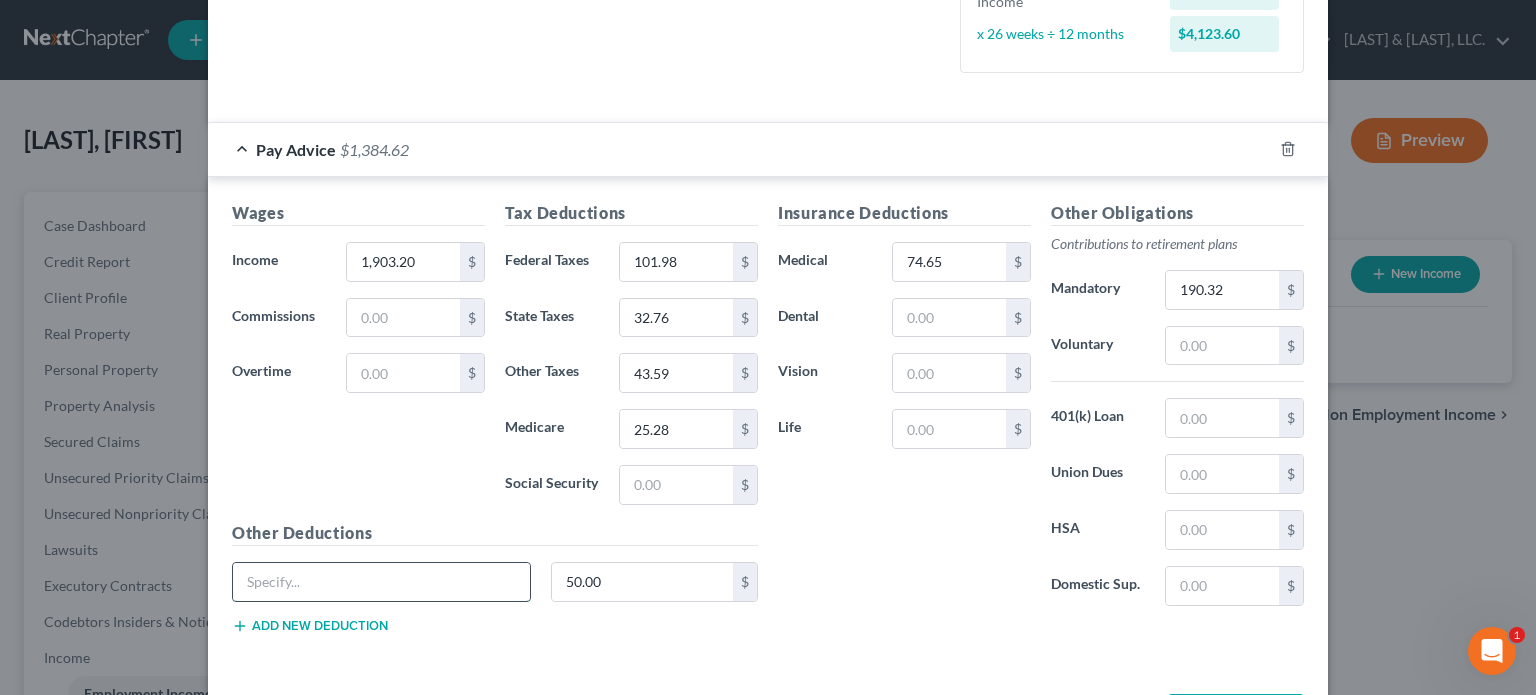click at bounding box center (381, 582) 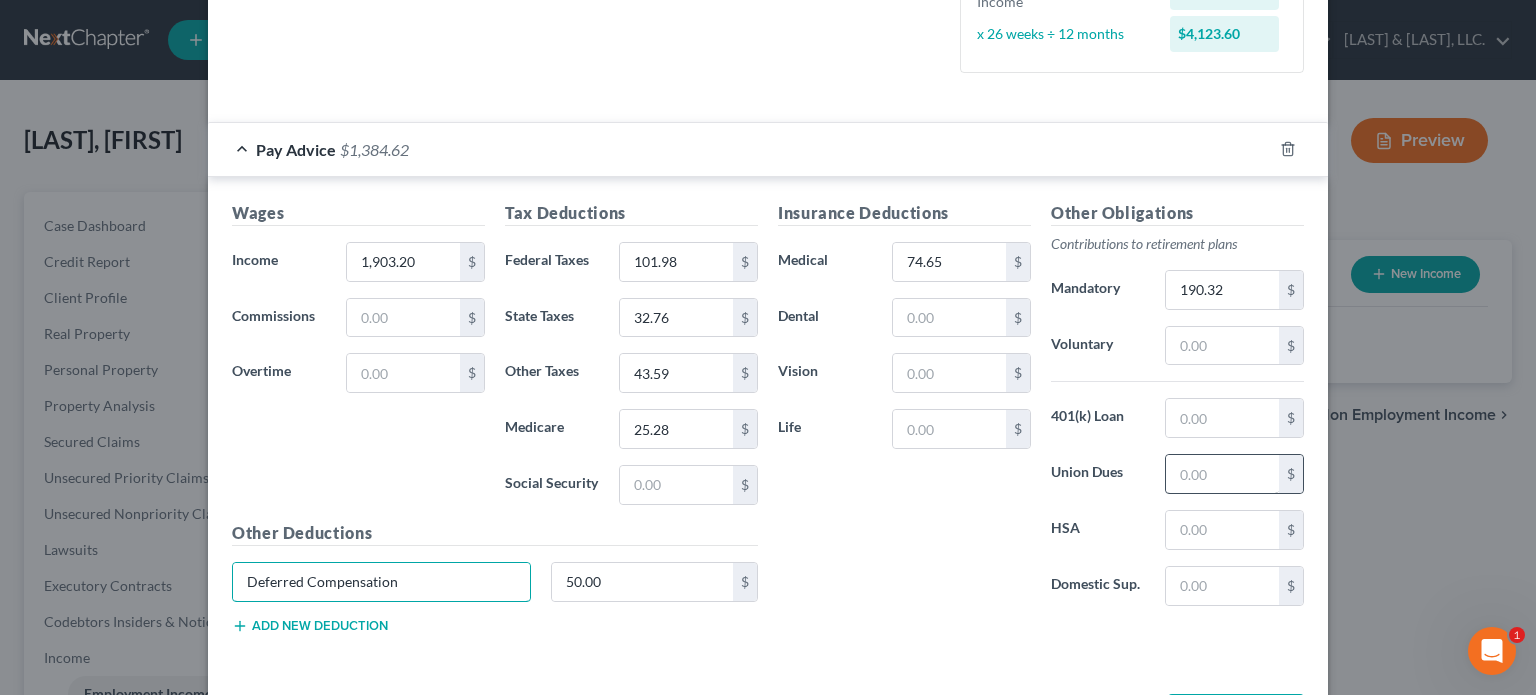 type on "Deferred Compensation" 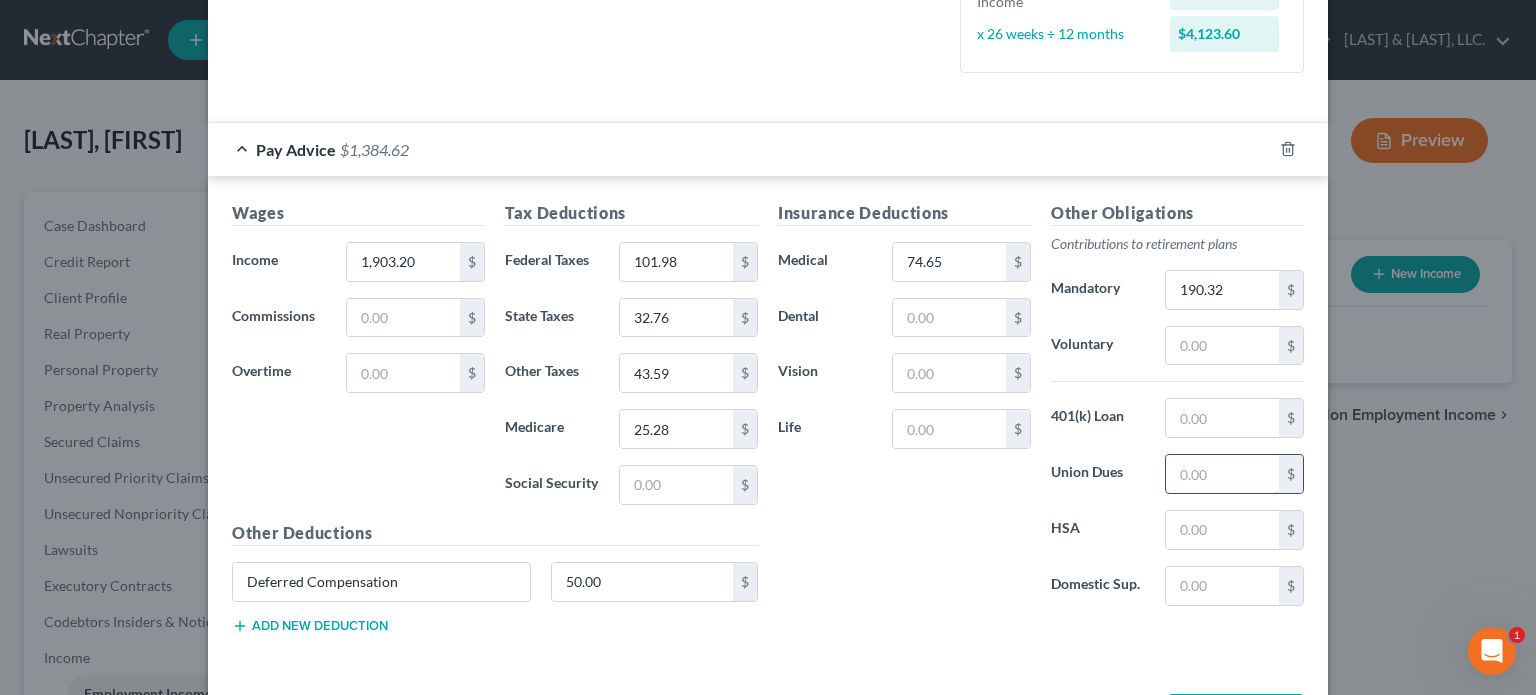 click at bounding box center [1222, 474] 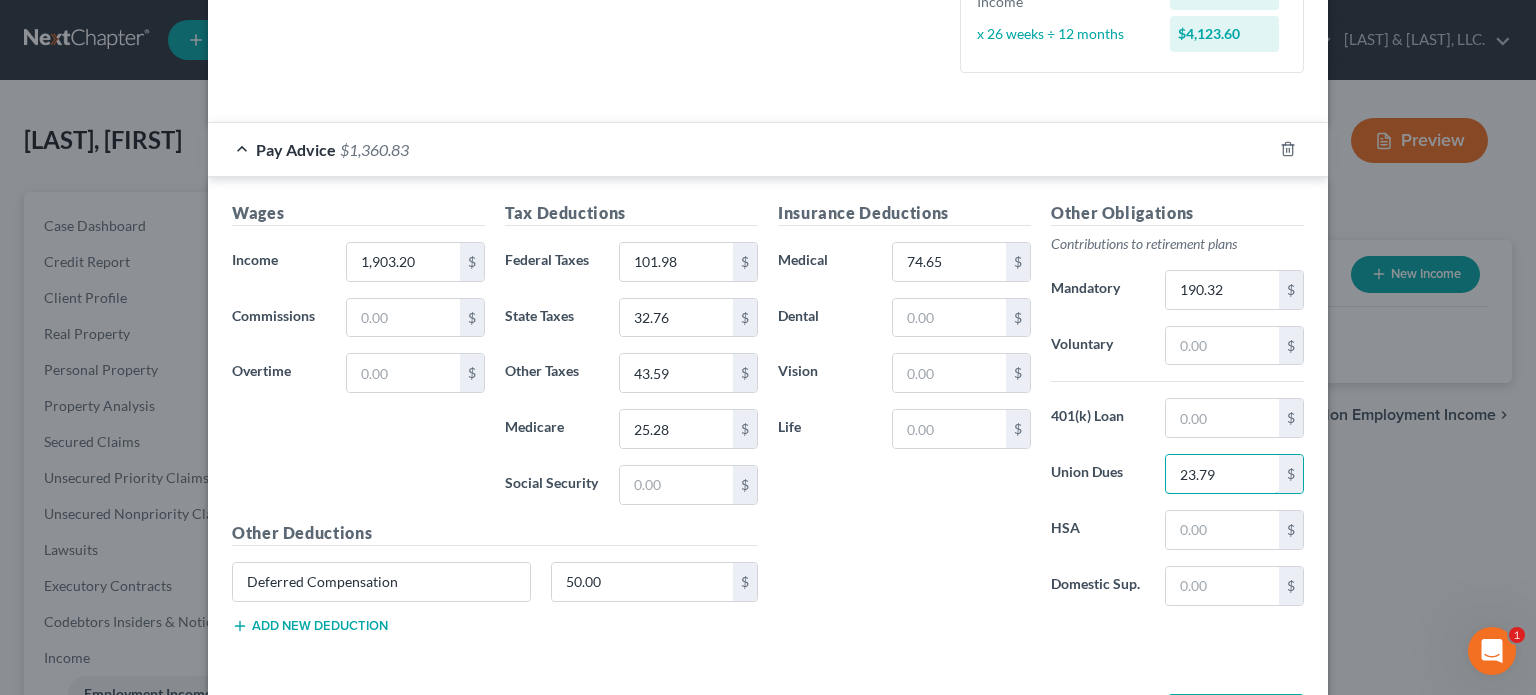 type on "23.79" 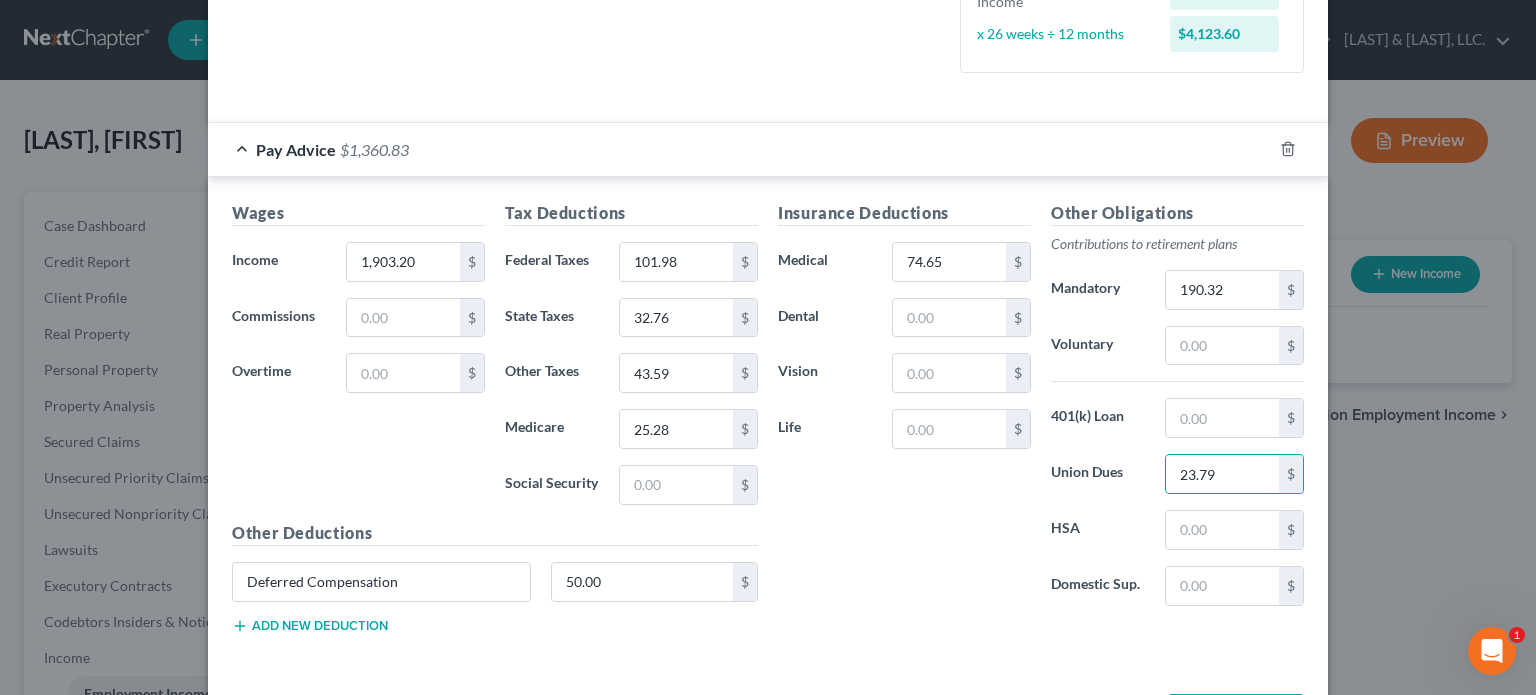 click on "Insurance Deductions Medical 74.65 $ Dental $ Vision $ Life $" at bounding box center [904, 411] 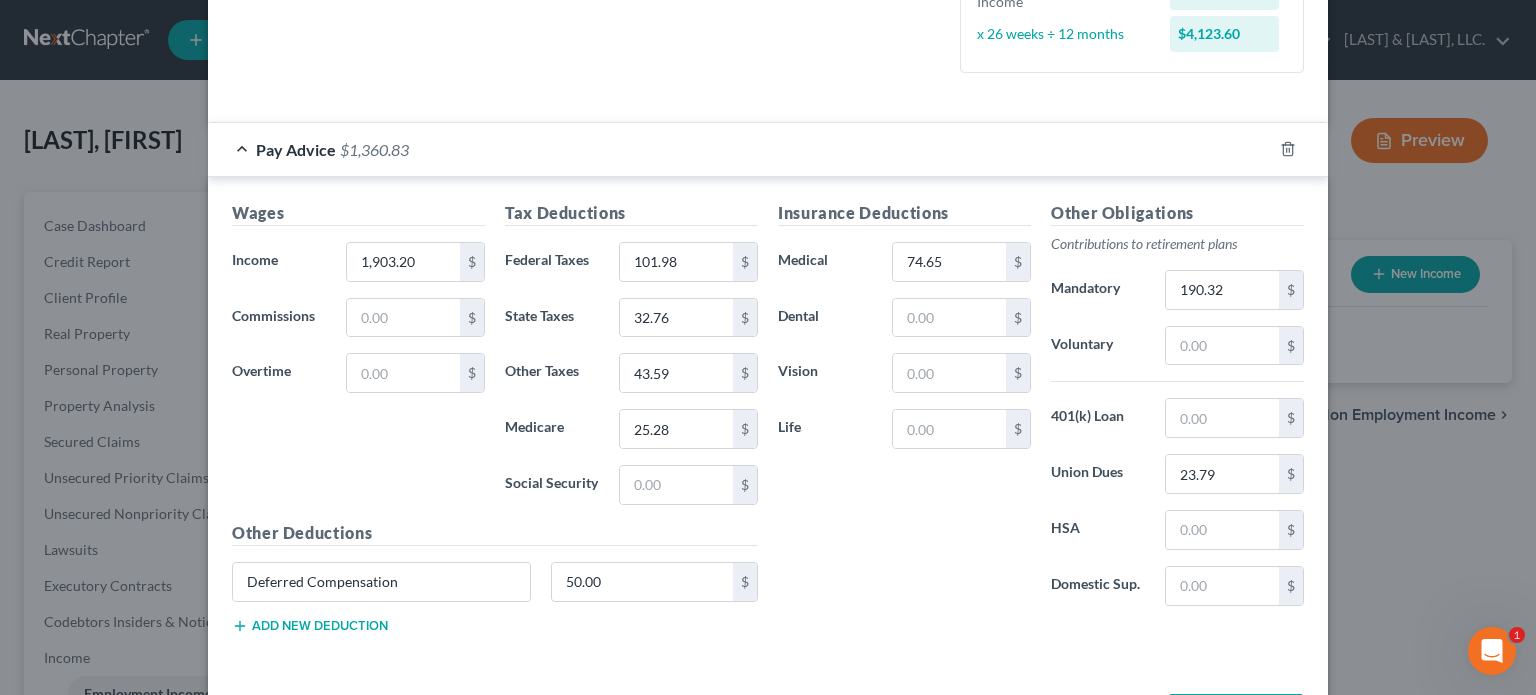 click on "Add new deduction" at bounding box center (310, 626) 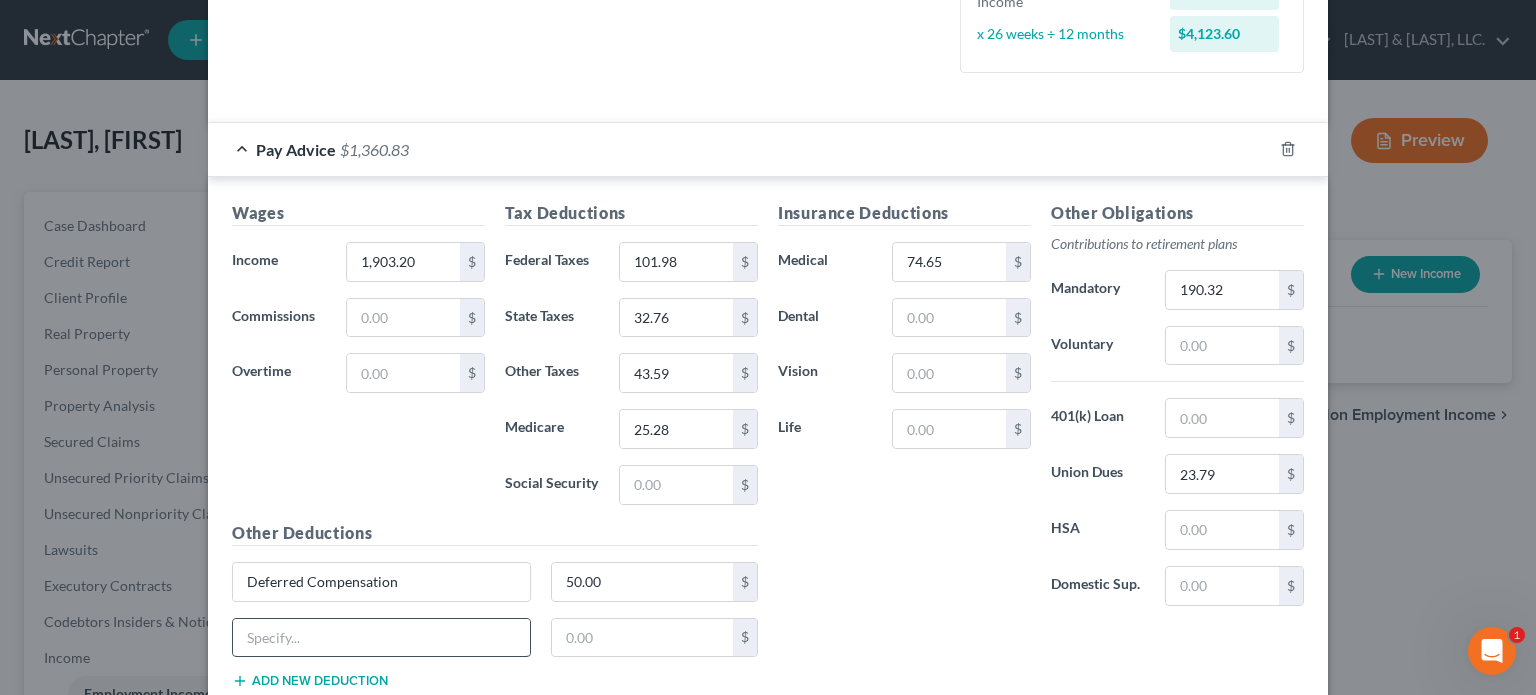click at bounding box center (381, 638) 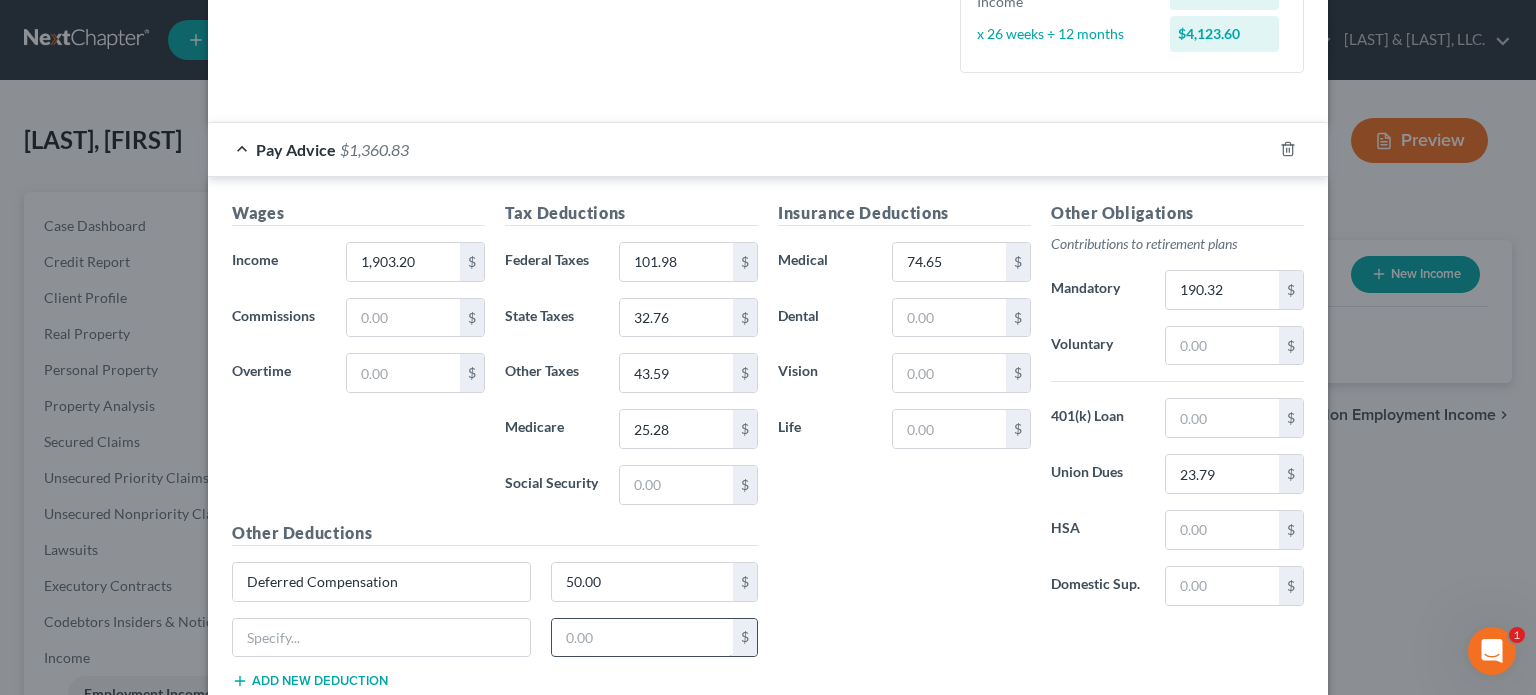 click at bounding box center (643, 638) 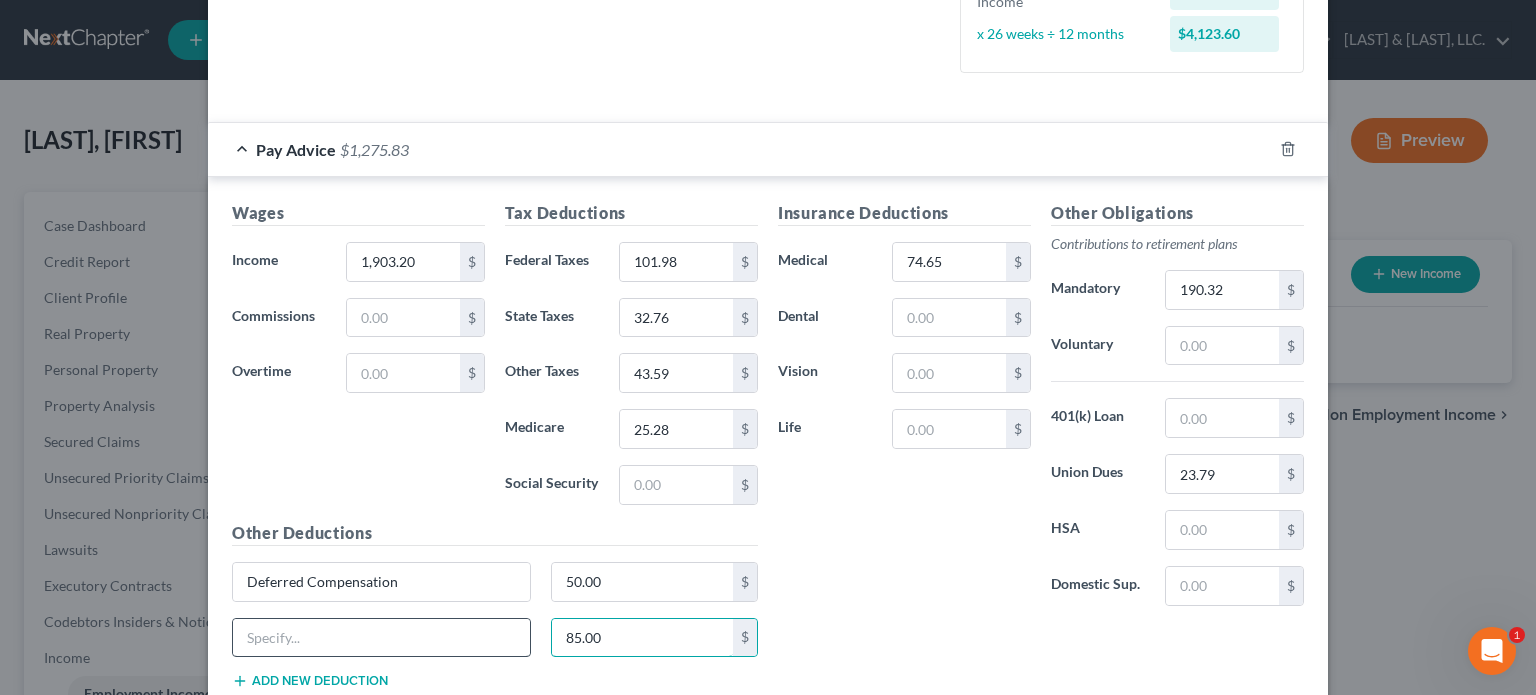 type on "85.00" 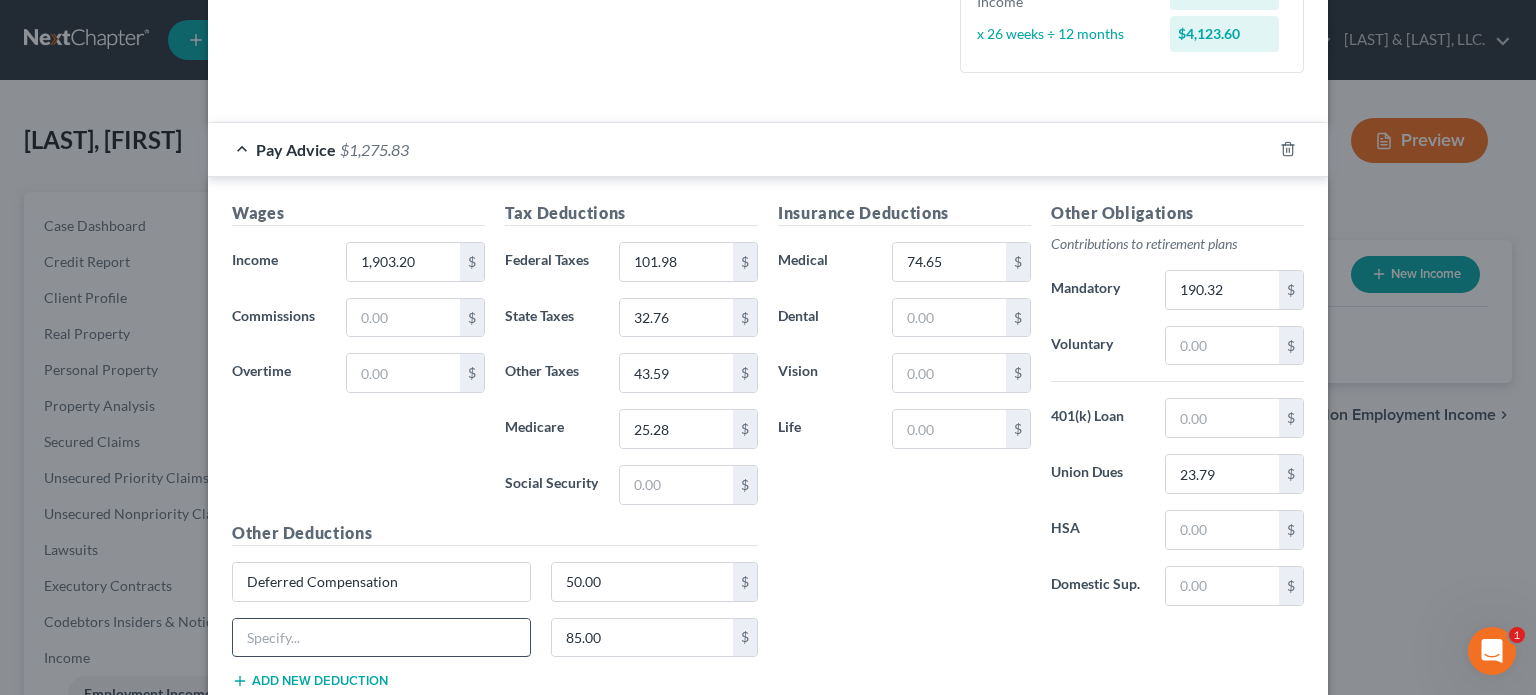 click at bounding box center (381, 638) 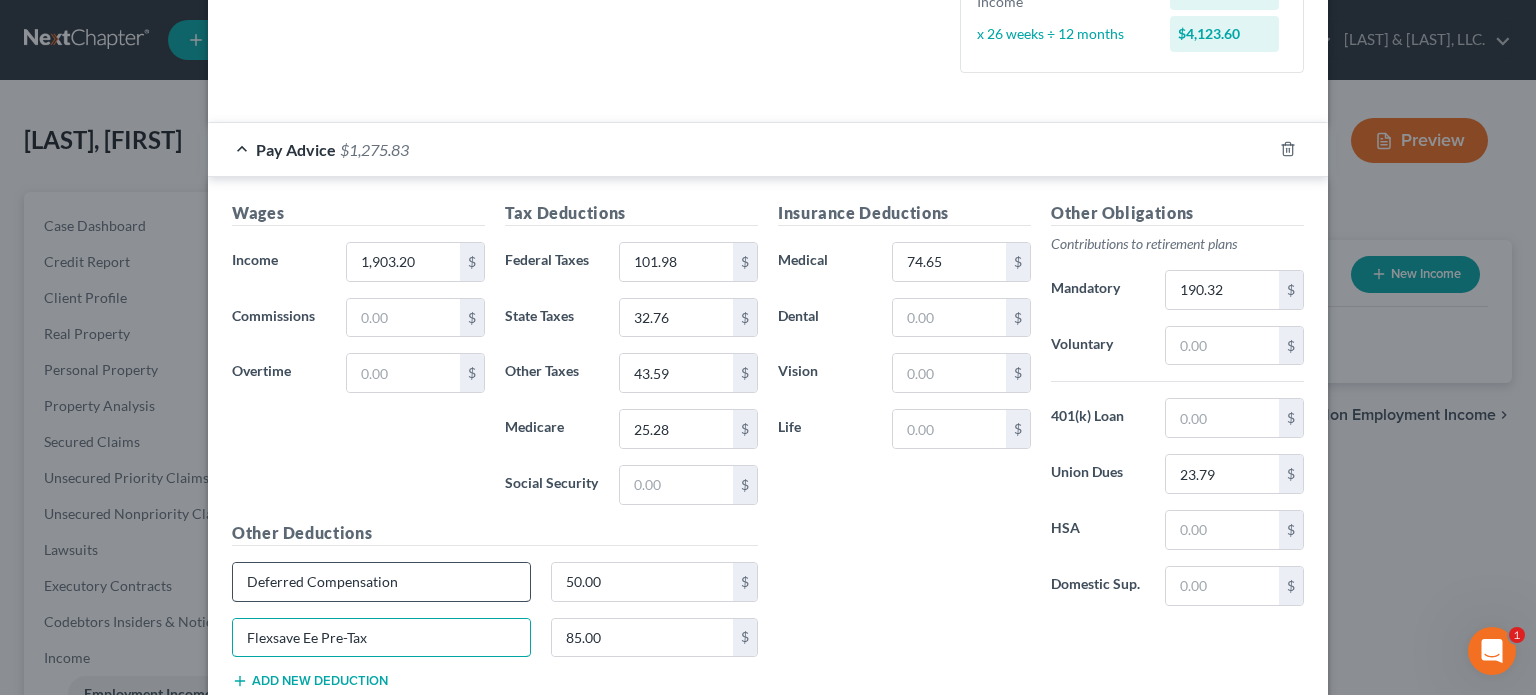 type on "Flexsave Ee Pre-Tax" 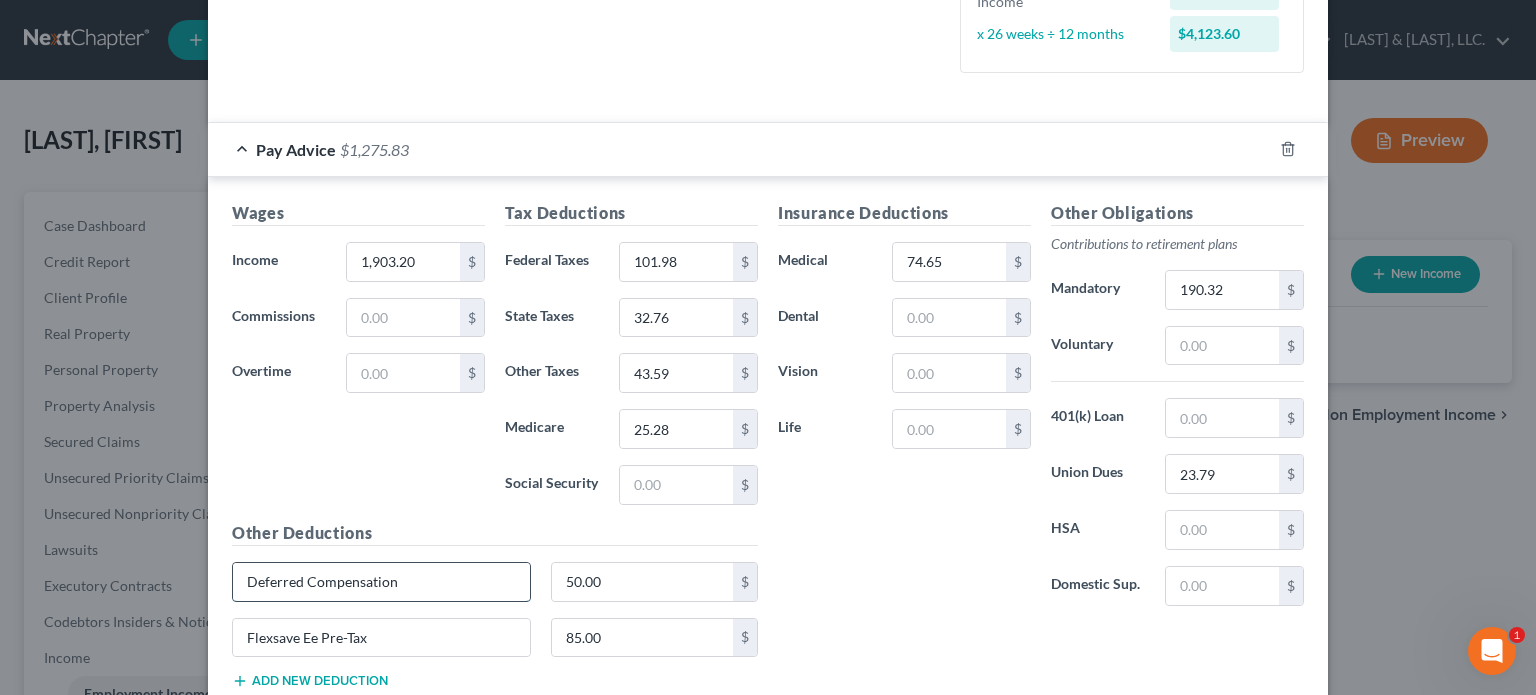click on "Deferred Compensation" at bounding box center [381, 582] 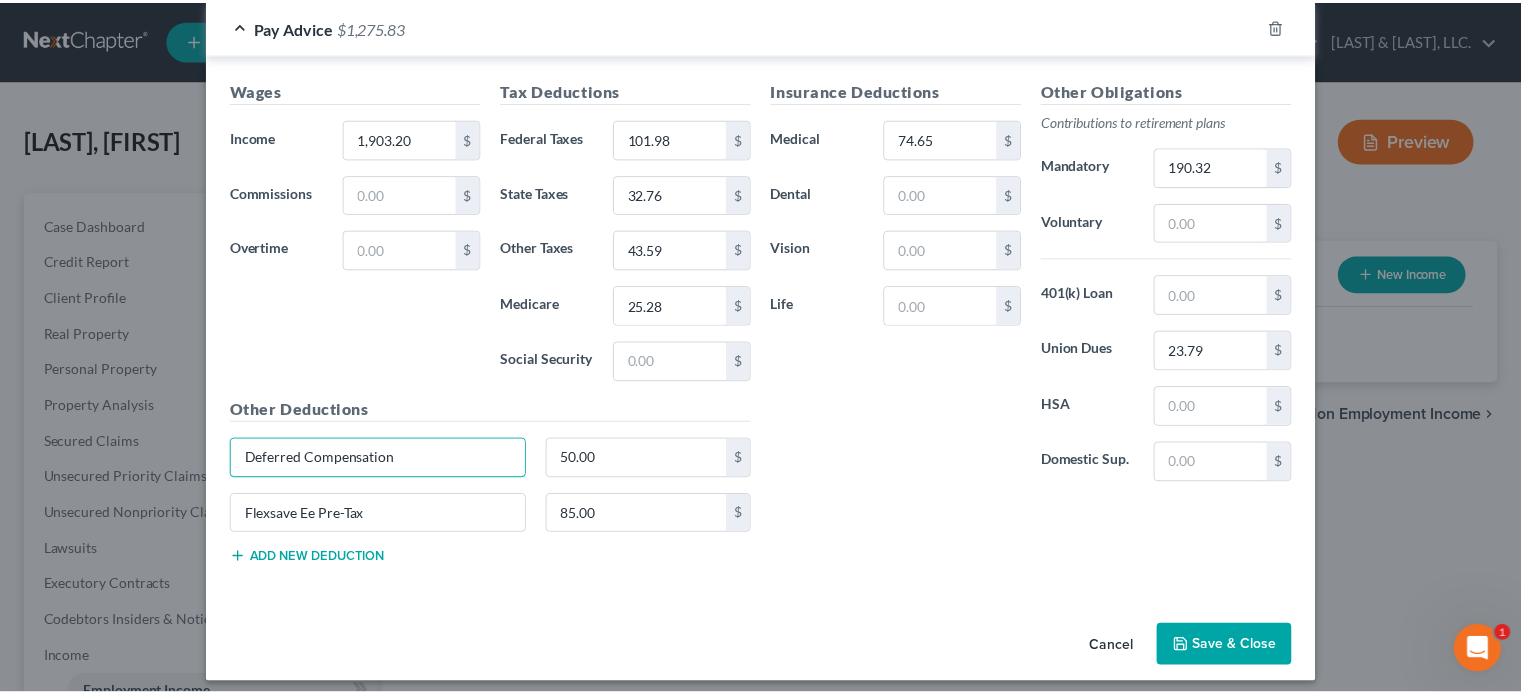 scroll, scrollTop: 632, scrollLeft: 0, axis: vertical 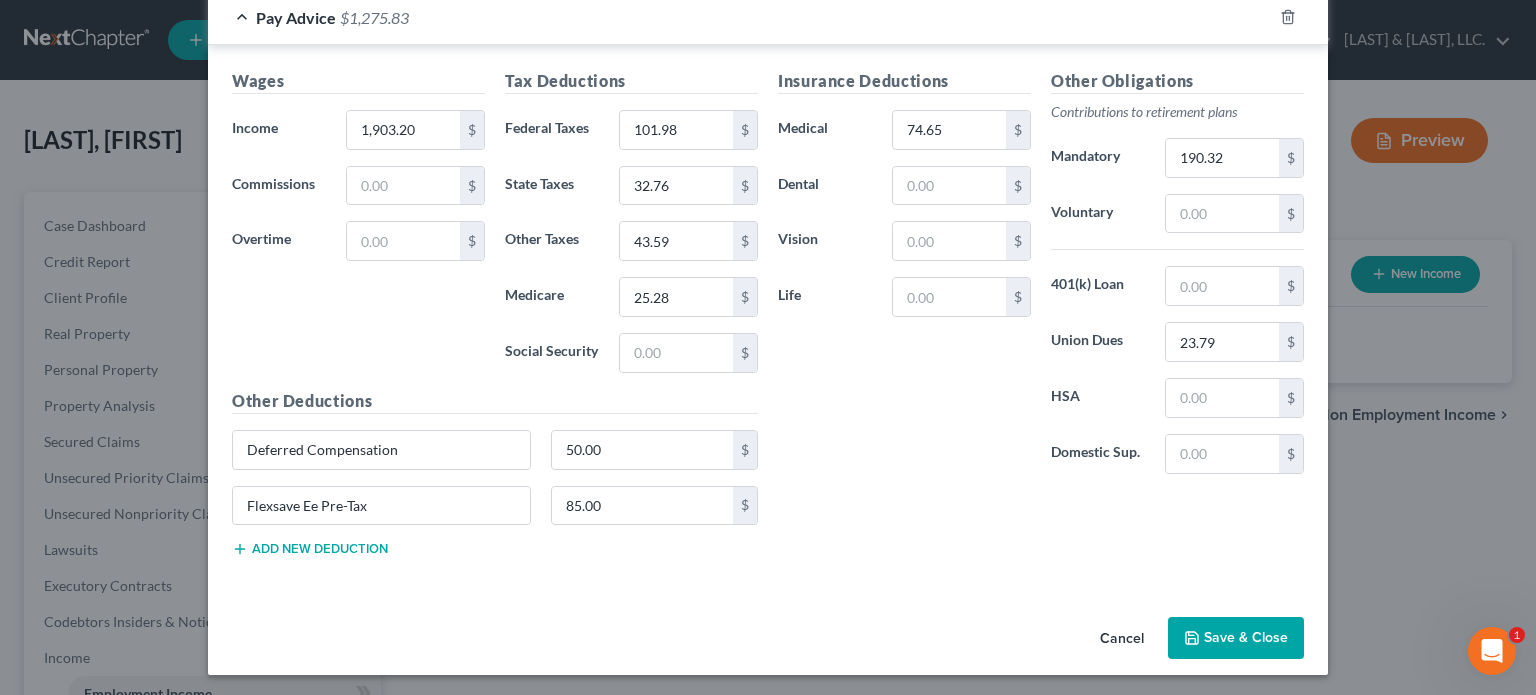 click on "Save & Close" at bounding box center [1236, 638] 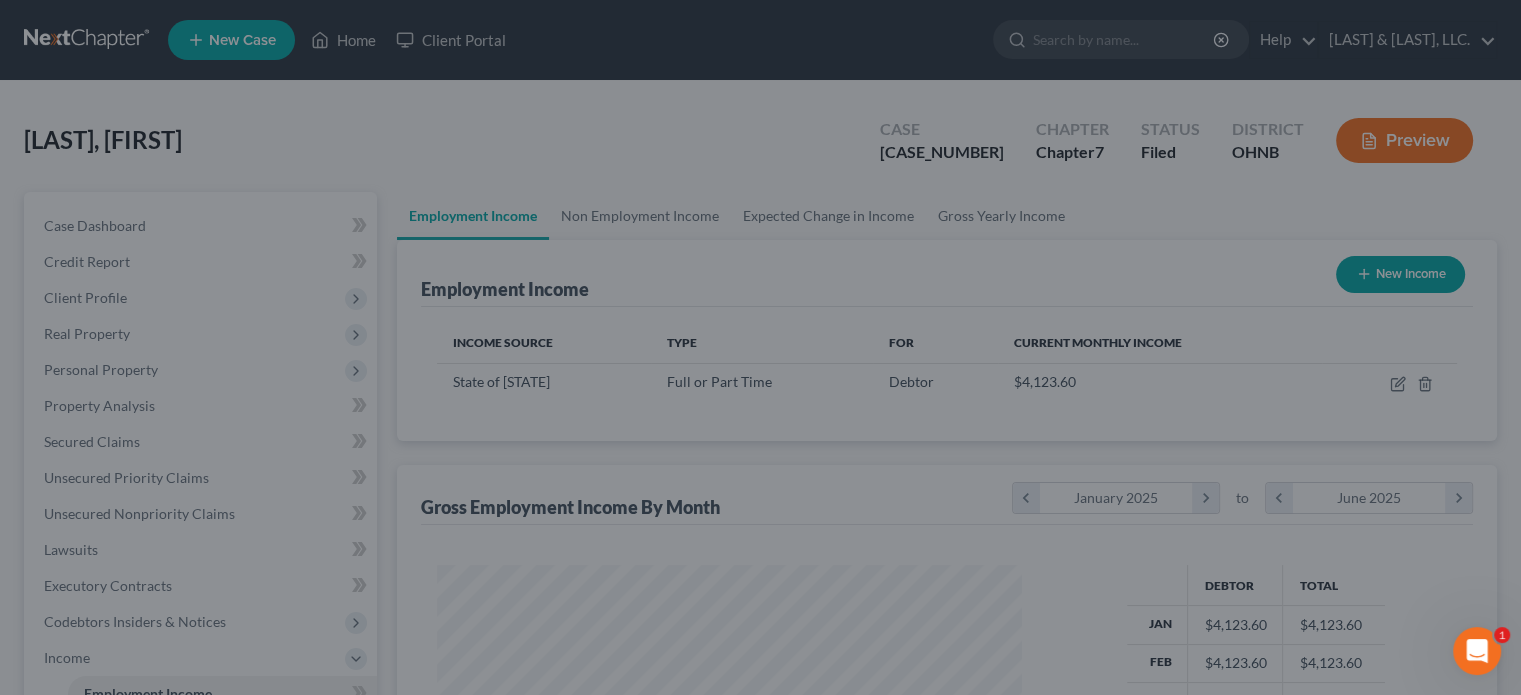 scroll, scrollTop: 356, scrollLeft: 617, axis: both 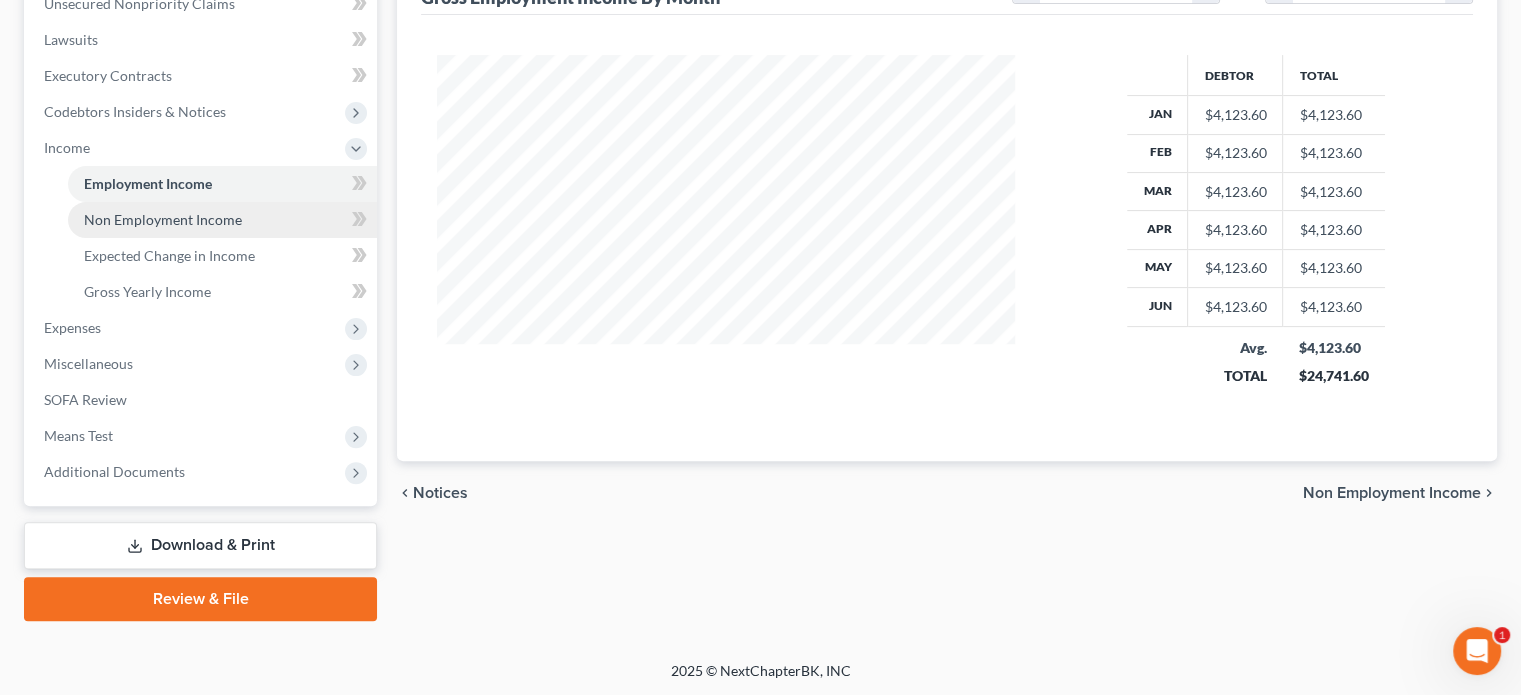 click on "Non Employment Income" at bounding box center [163, 219] 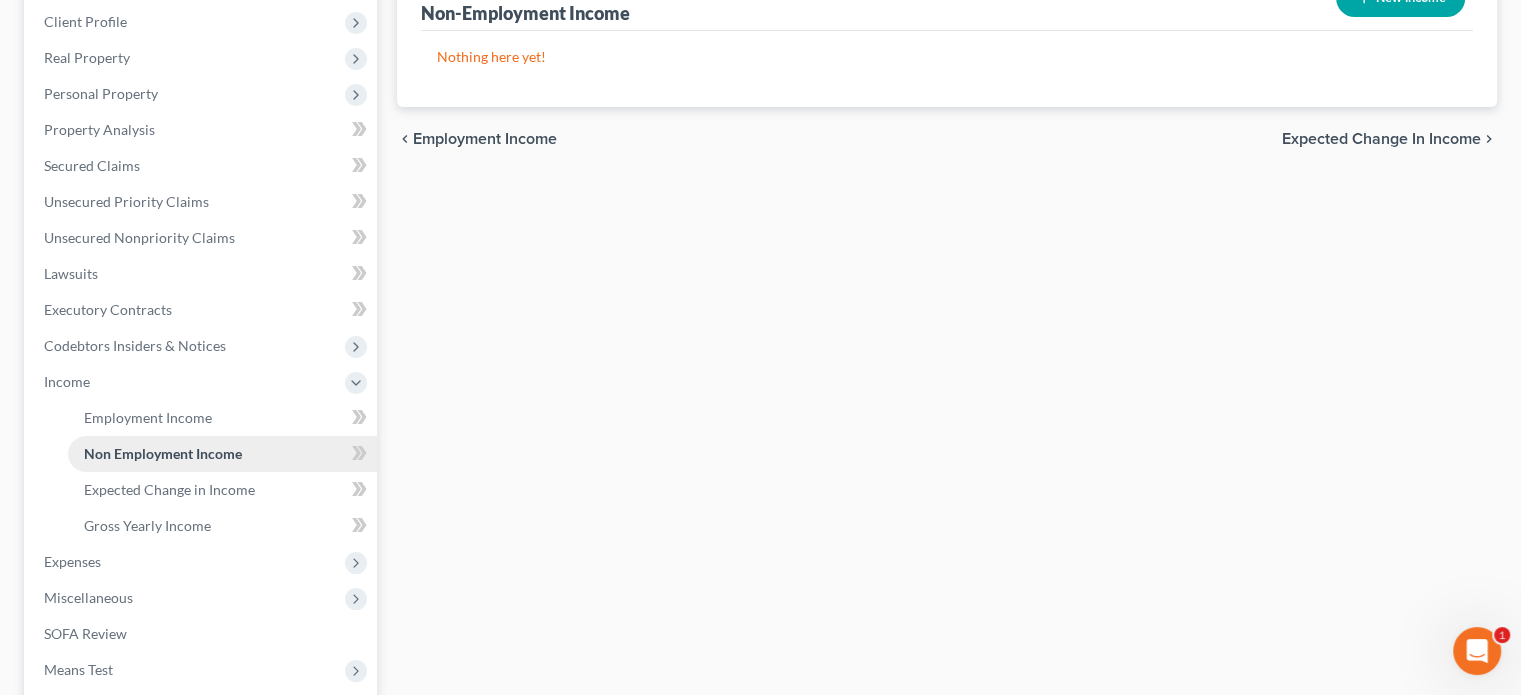 scroll, scrollTop: 0, scrollLeft: 0, axis: both 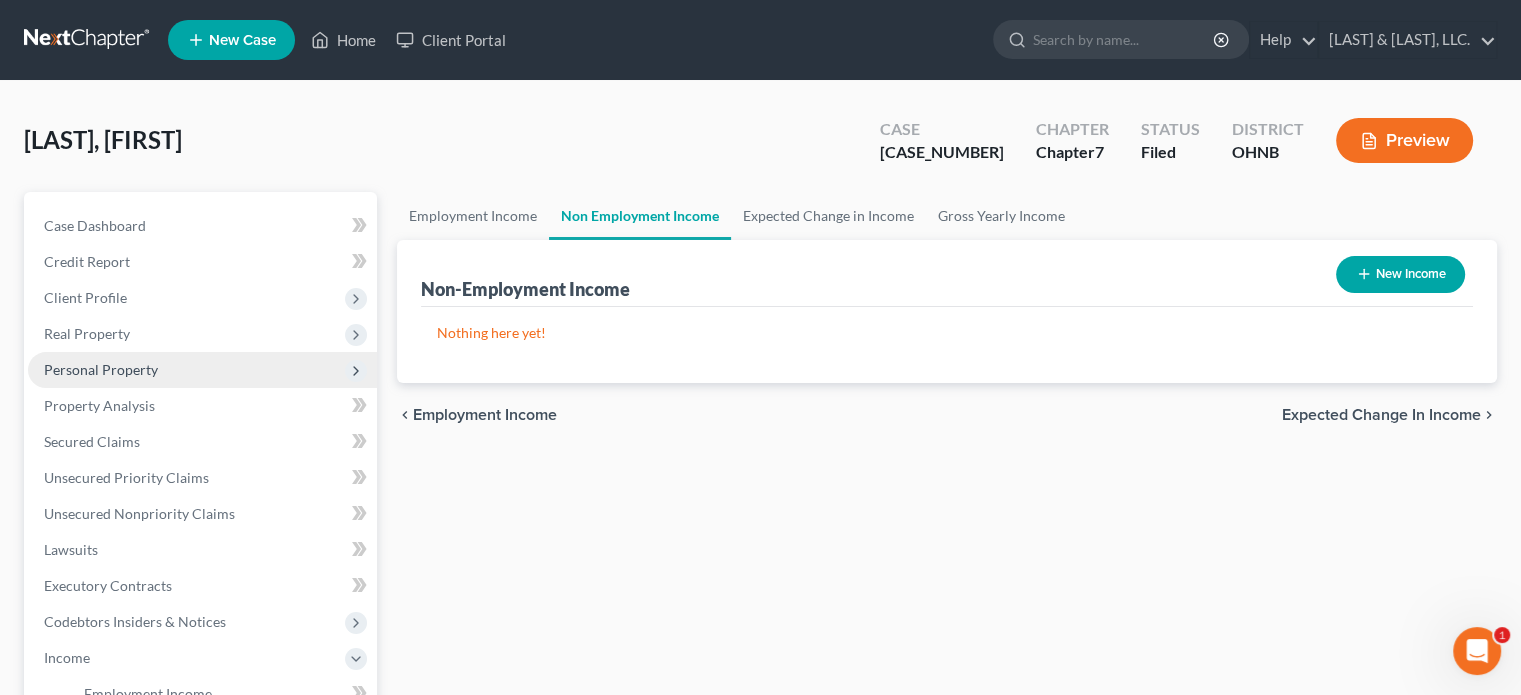 click on "Personal Property" at bounding box center [101, 369] 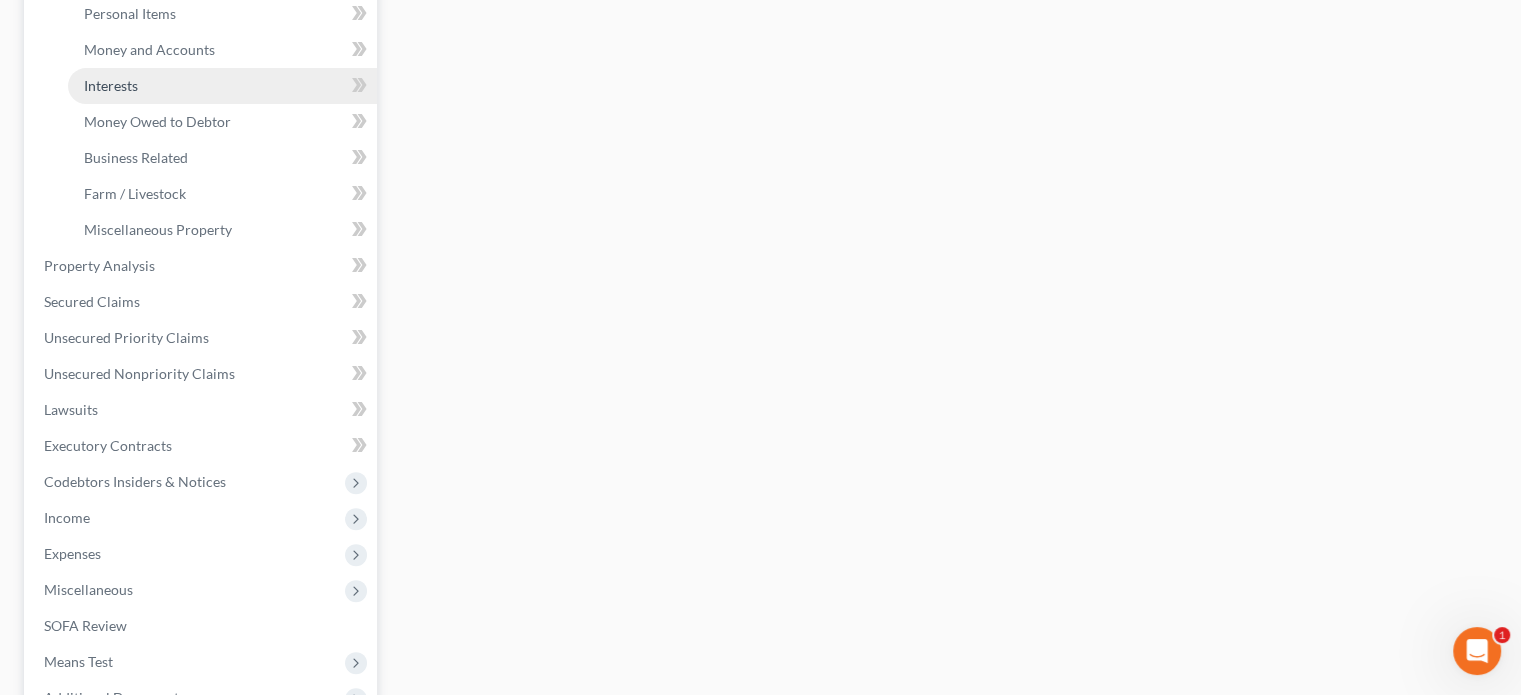 scroll, scrollTop: 600, scrollLeft: 0, axis: vertical 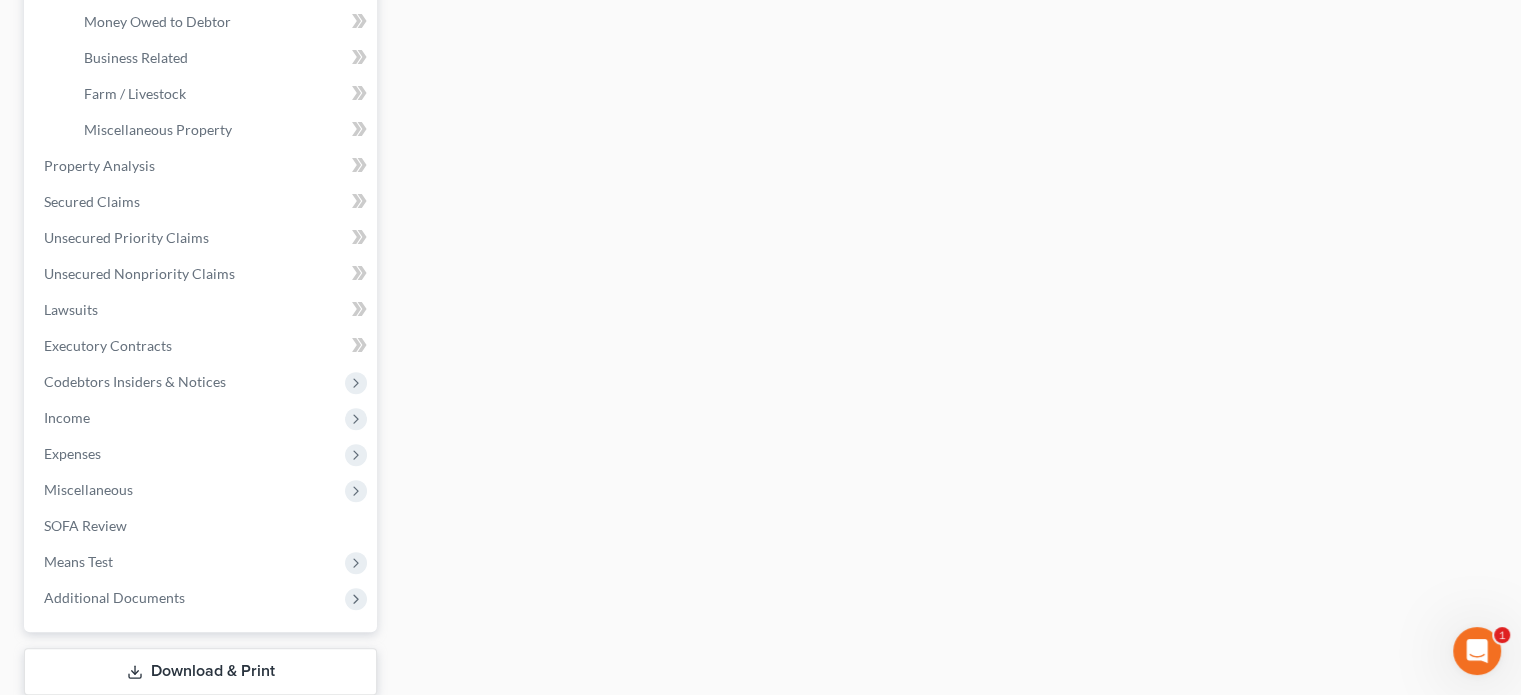 click on "Means Test" at bounding box center (78, 561) 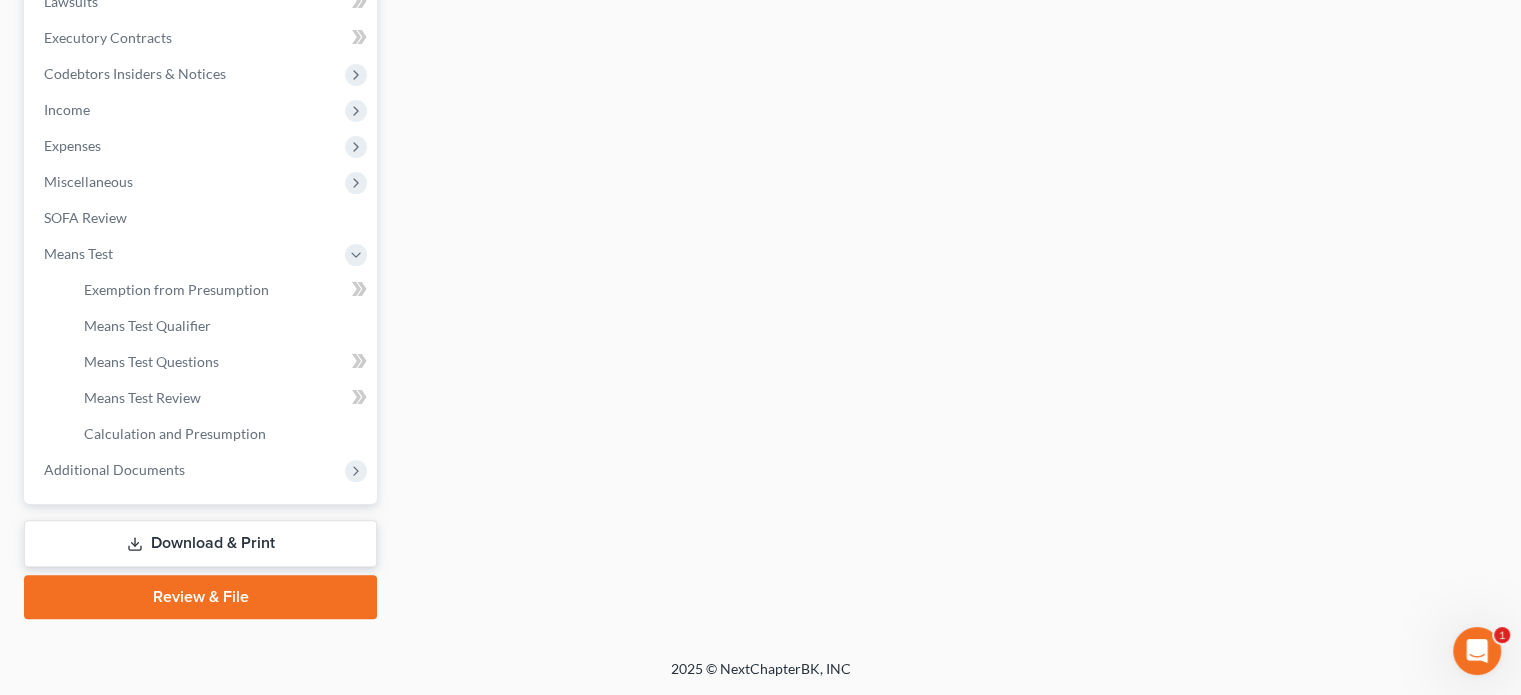 scroll, scrollTop: 546, scrollLeft: 0, axis: vertical 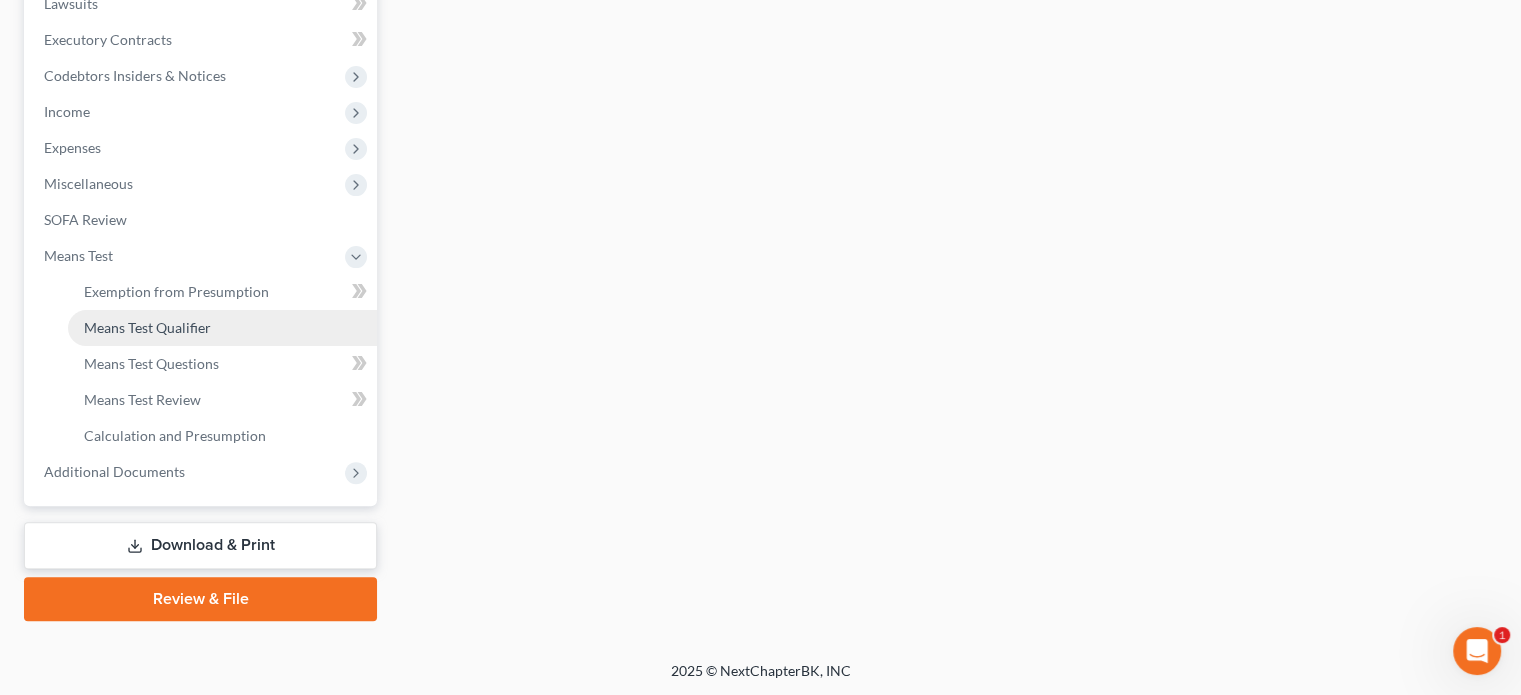 click on "Means Test Qualifier" at bounding box center (147, 327) 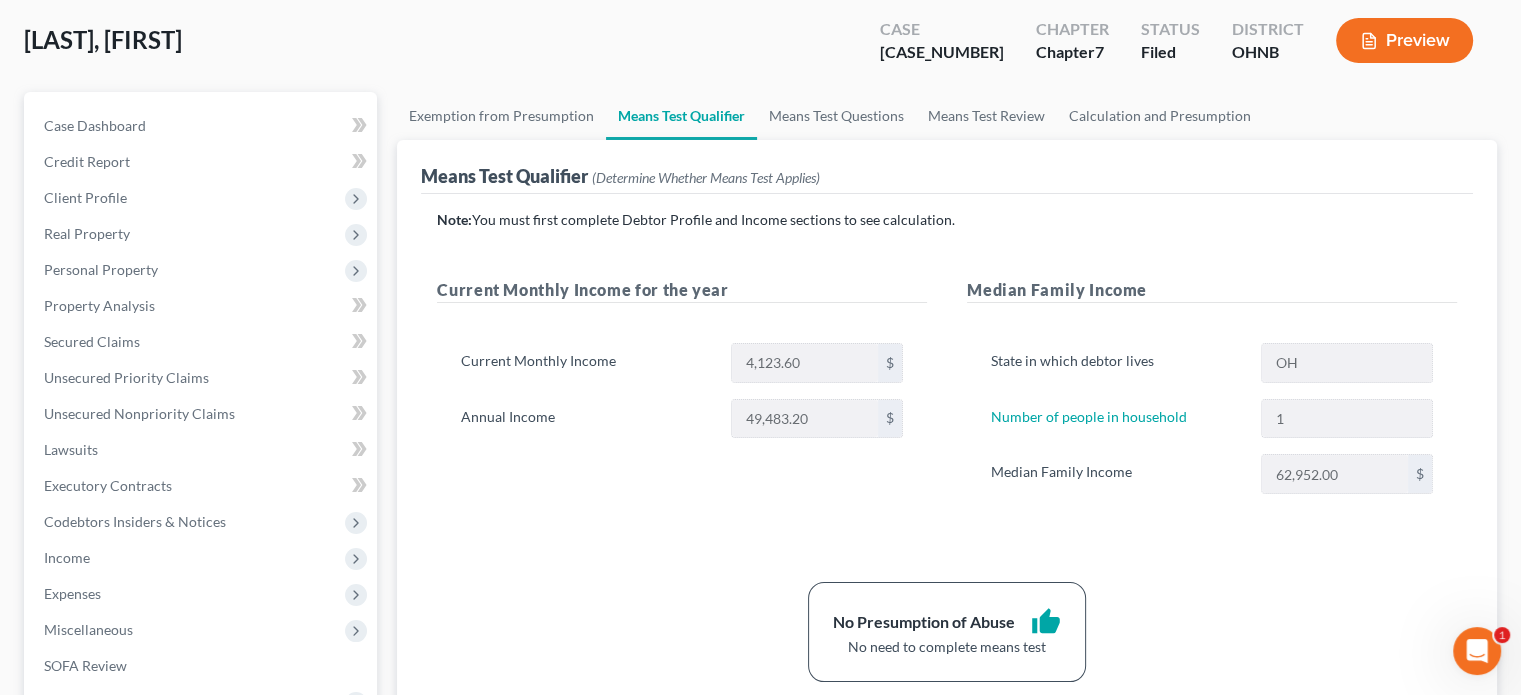 scroll, scrollTop: 200, scrollLeft: 0, axis: vertical 